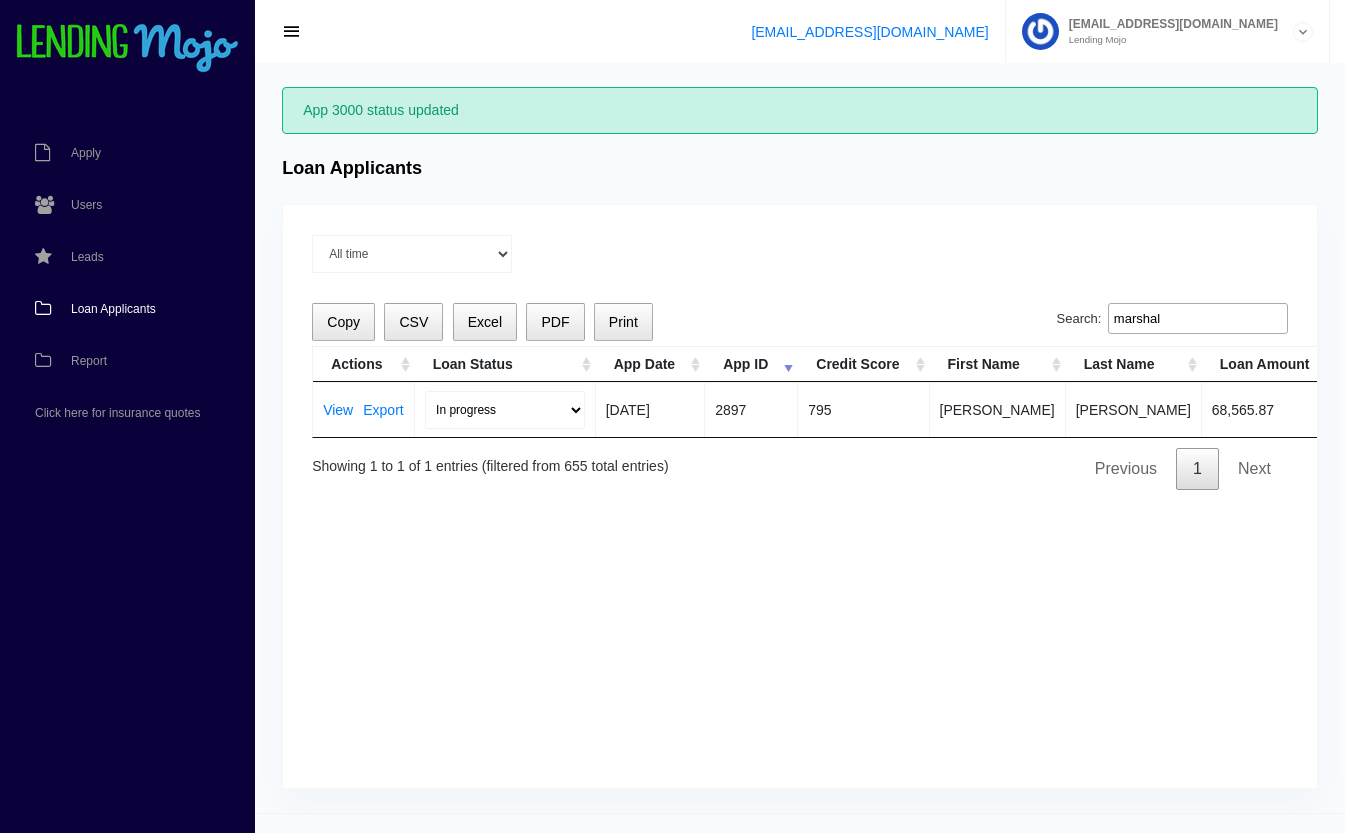 scroll, scrollTop: 0, scrollLeft: 0, axis: both 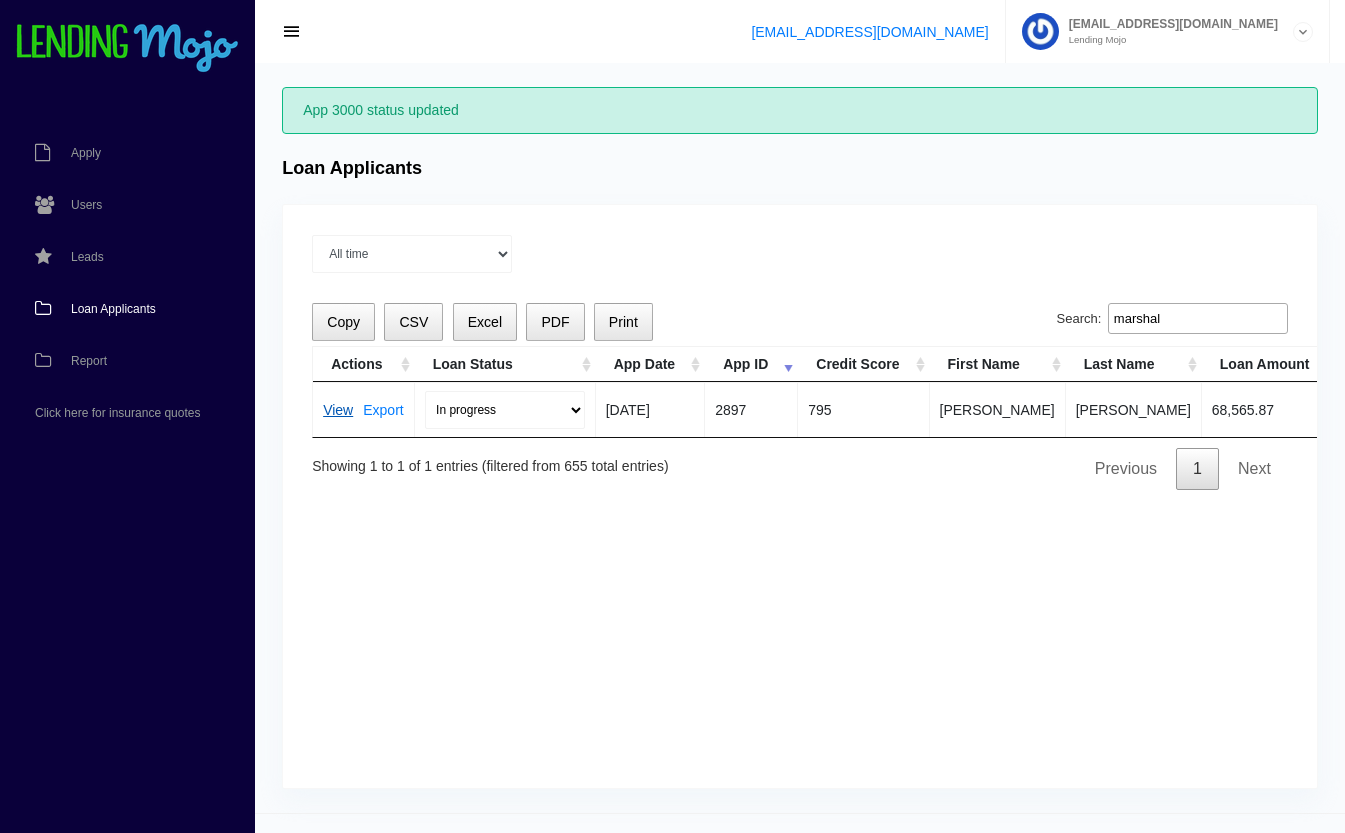 click on "View" at bounding box center [338, 410] 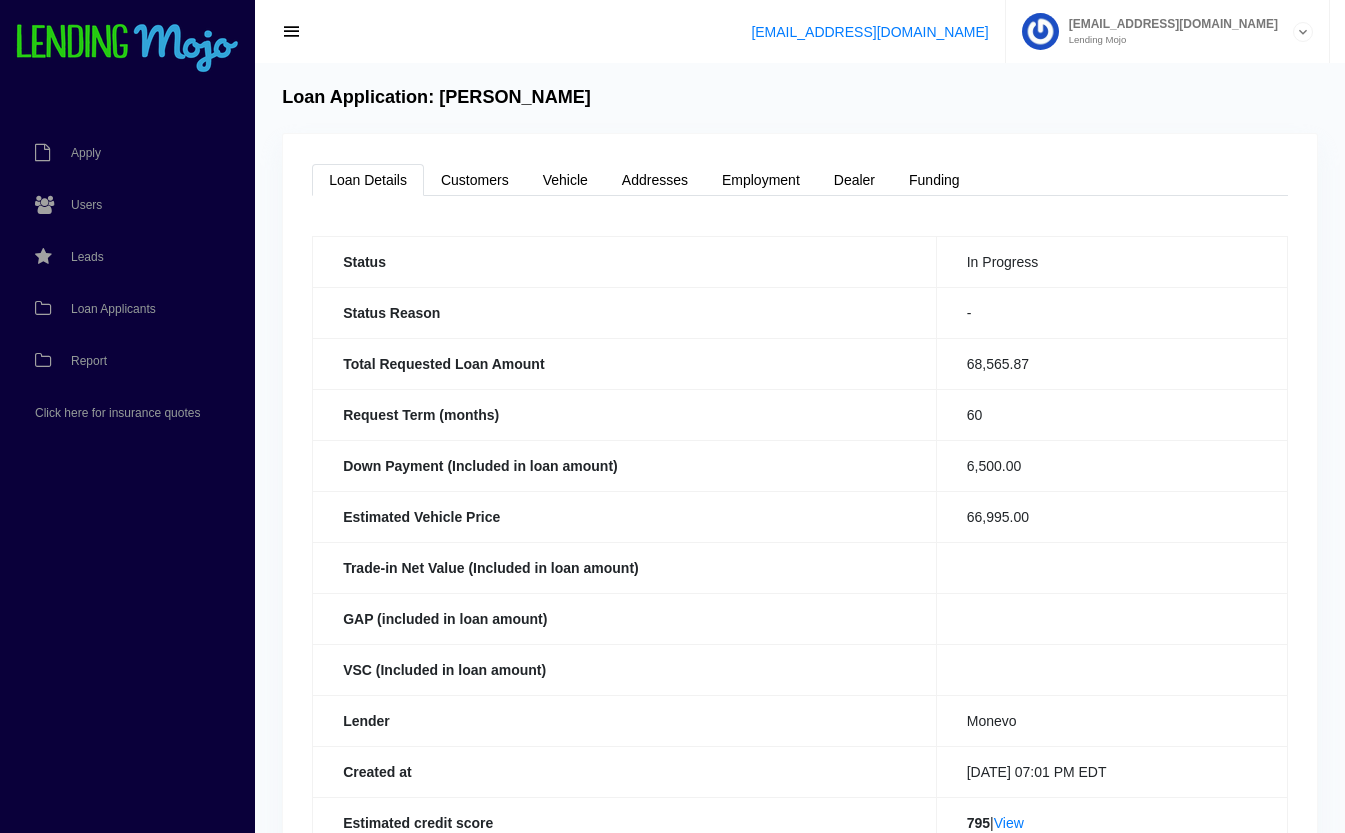 scroll, scrollTop: 0, scrollLeft: 0, axis: both 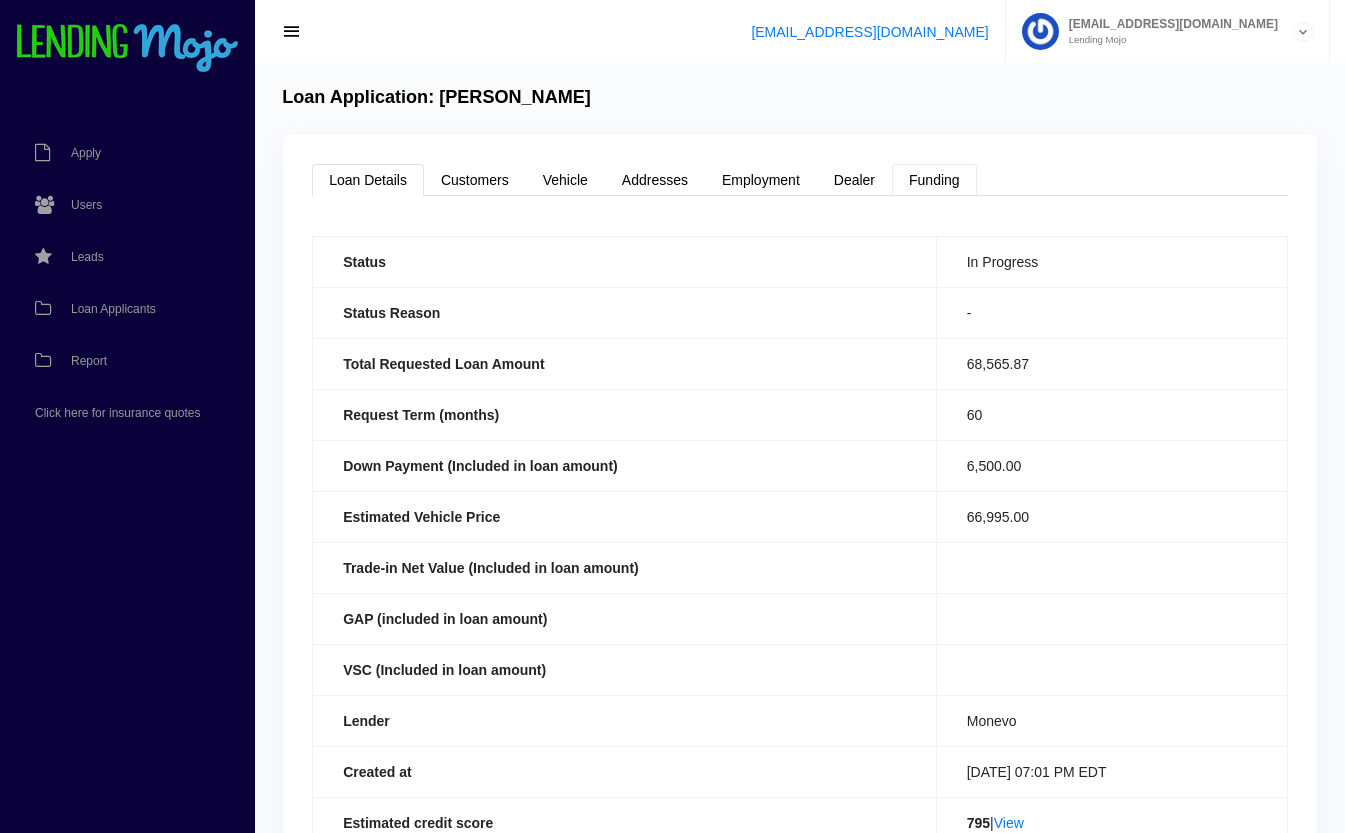 click on "Funding" at bounding box center [934, 180] 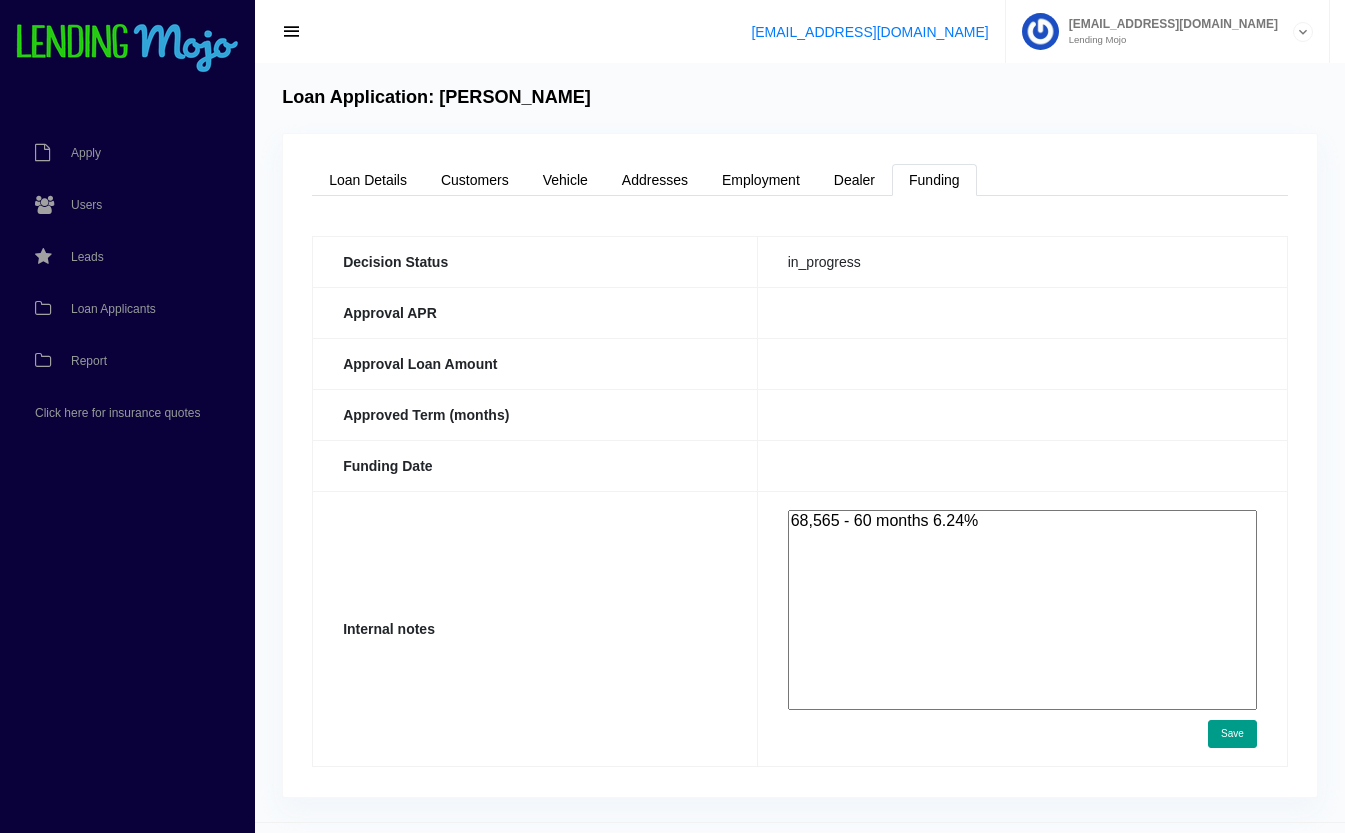 click on "68,565 - 60 months 6.24%" at bounding box center [1022, 610] 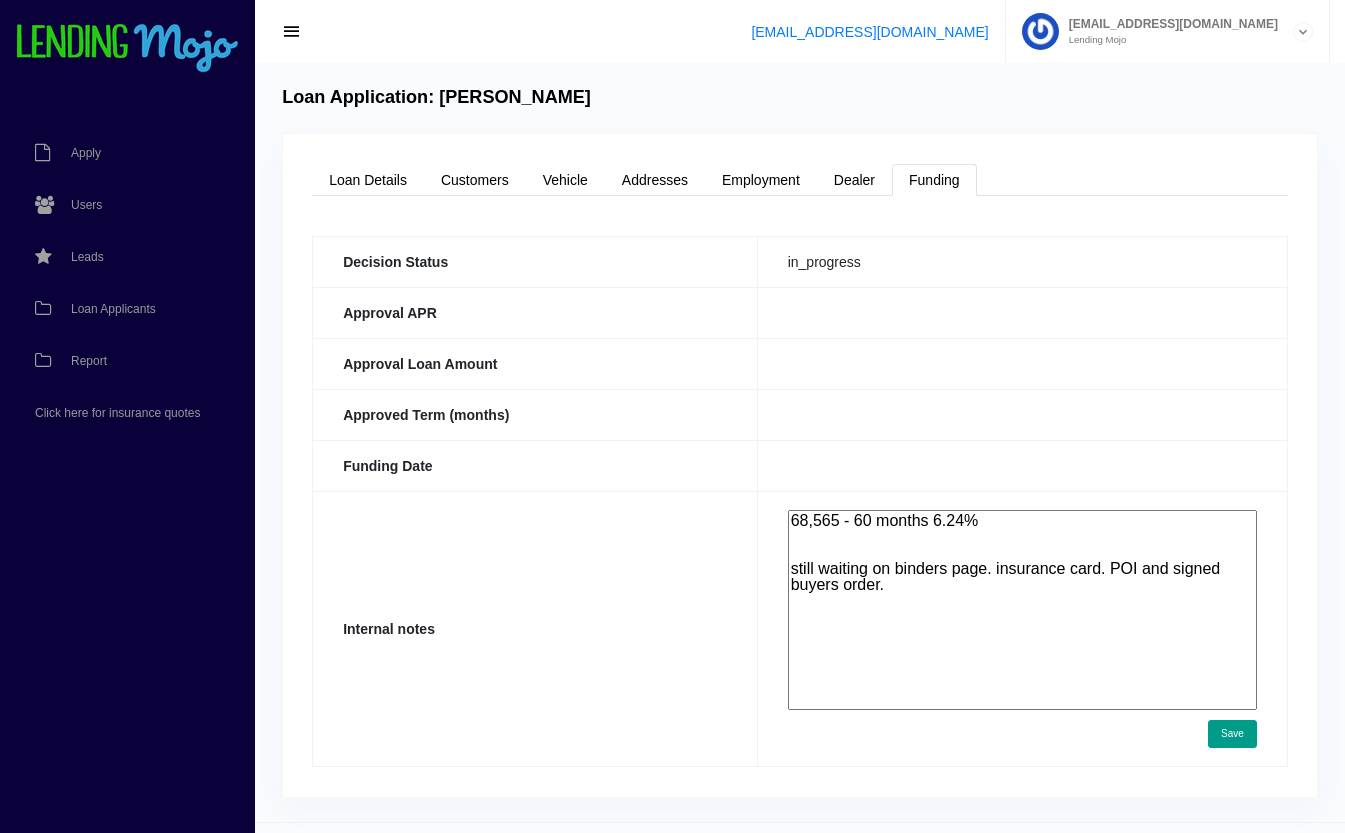 click on "68,565 - 60 months 6.24%" at bounding box center (1022, 610) 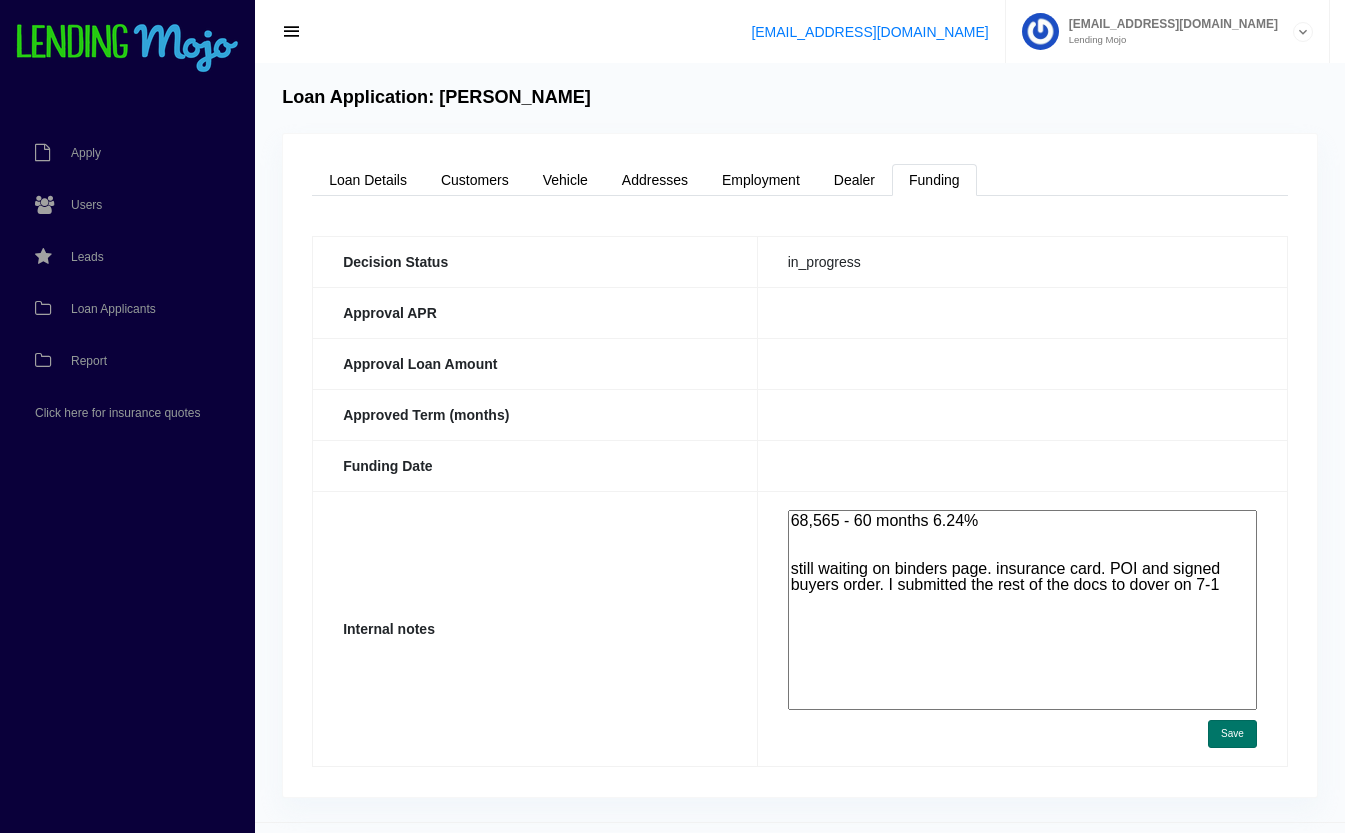 type on "68,565 - 60 months 6.24%
still waiting on binders page. insurance card. POI and signed buyers order. I submitted the rest of the docs to dover on 7-1" 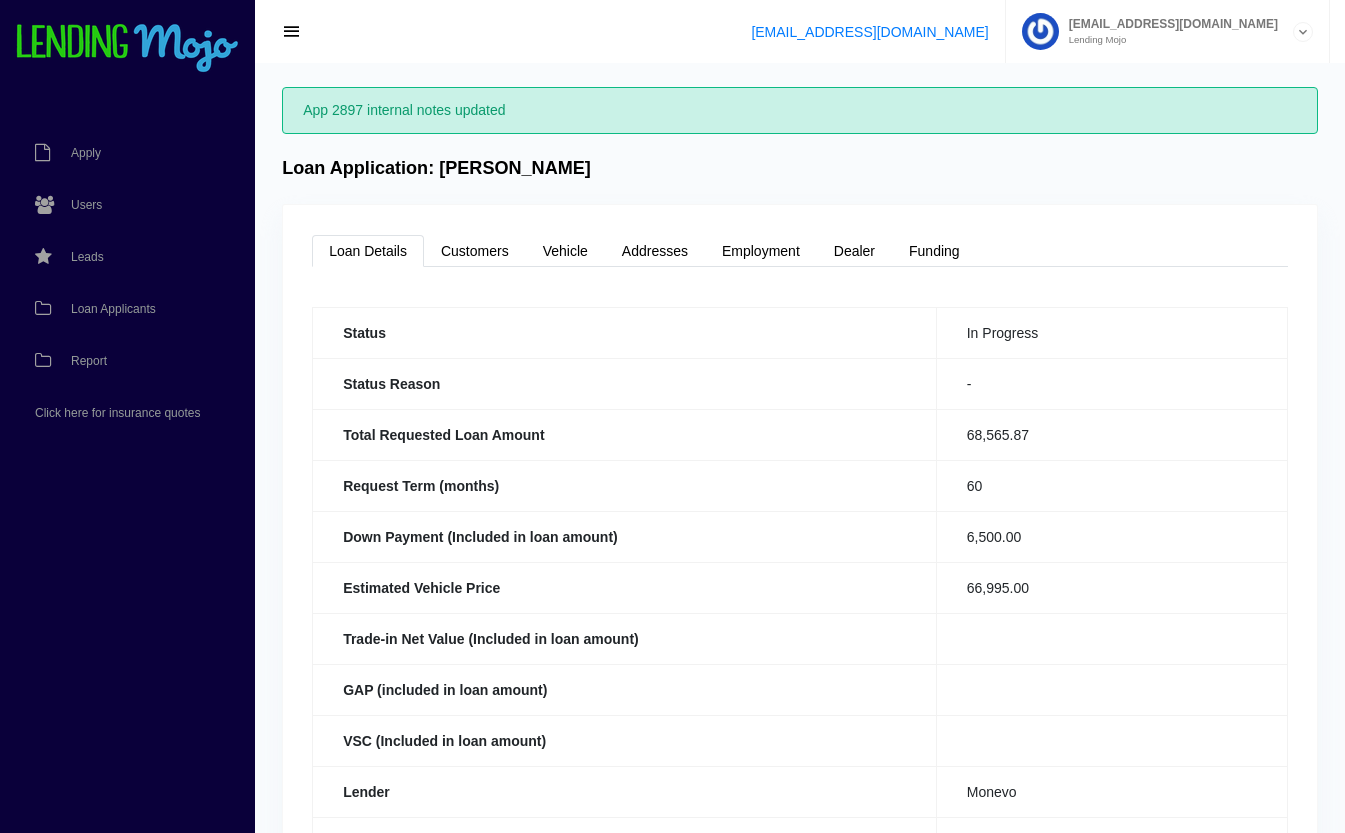 scroll, scrollTop: 0, scrollLeft: 0, axis: both 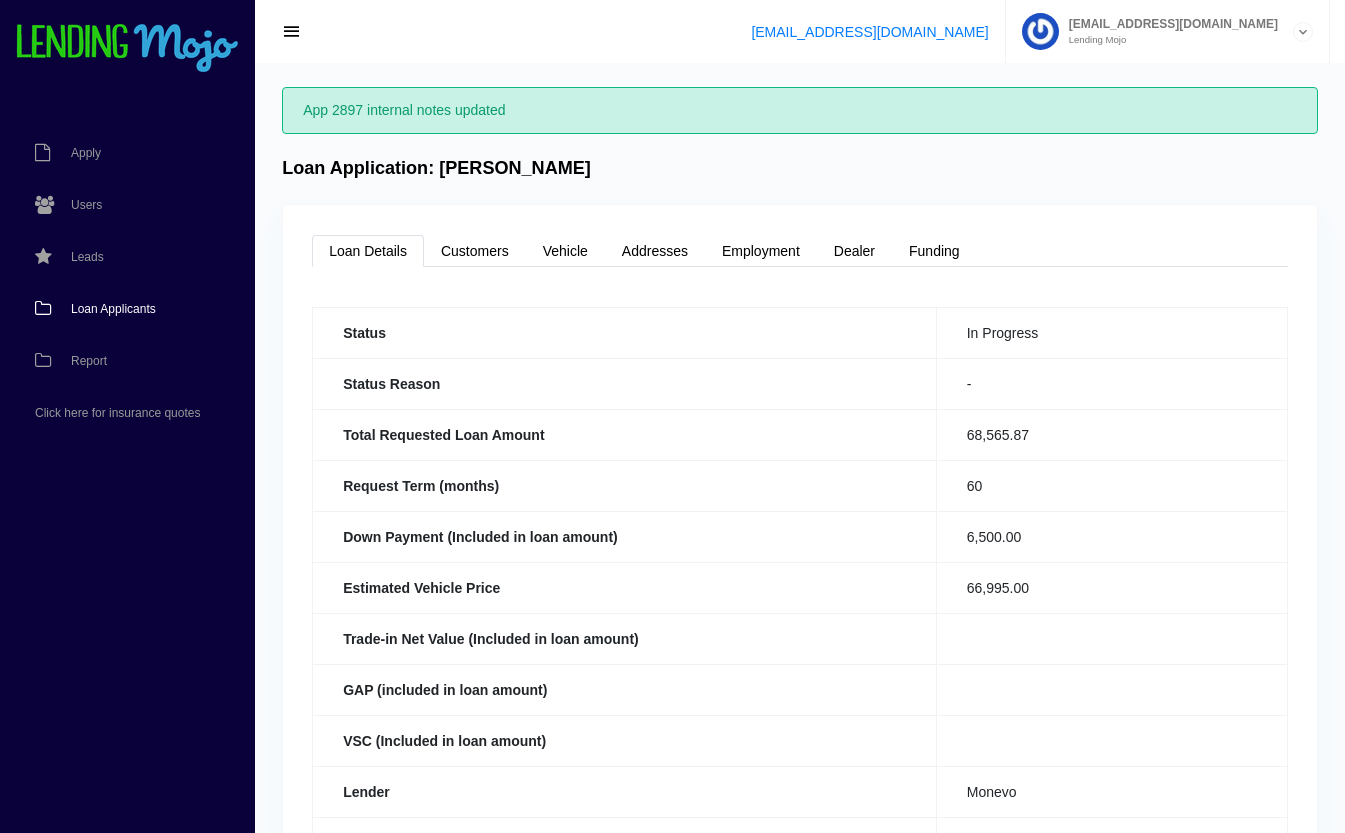 click on "Loan Applicants" at bounding box center (113, 309) 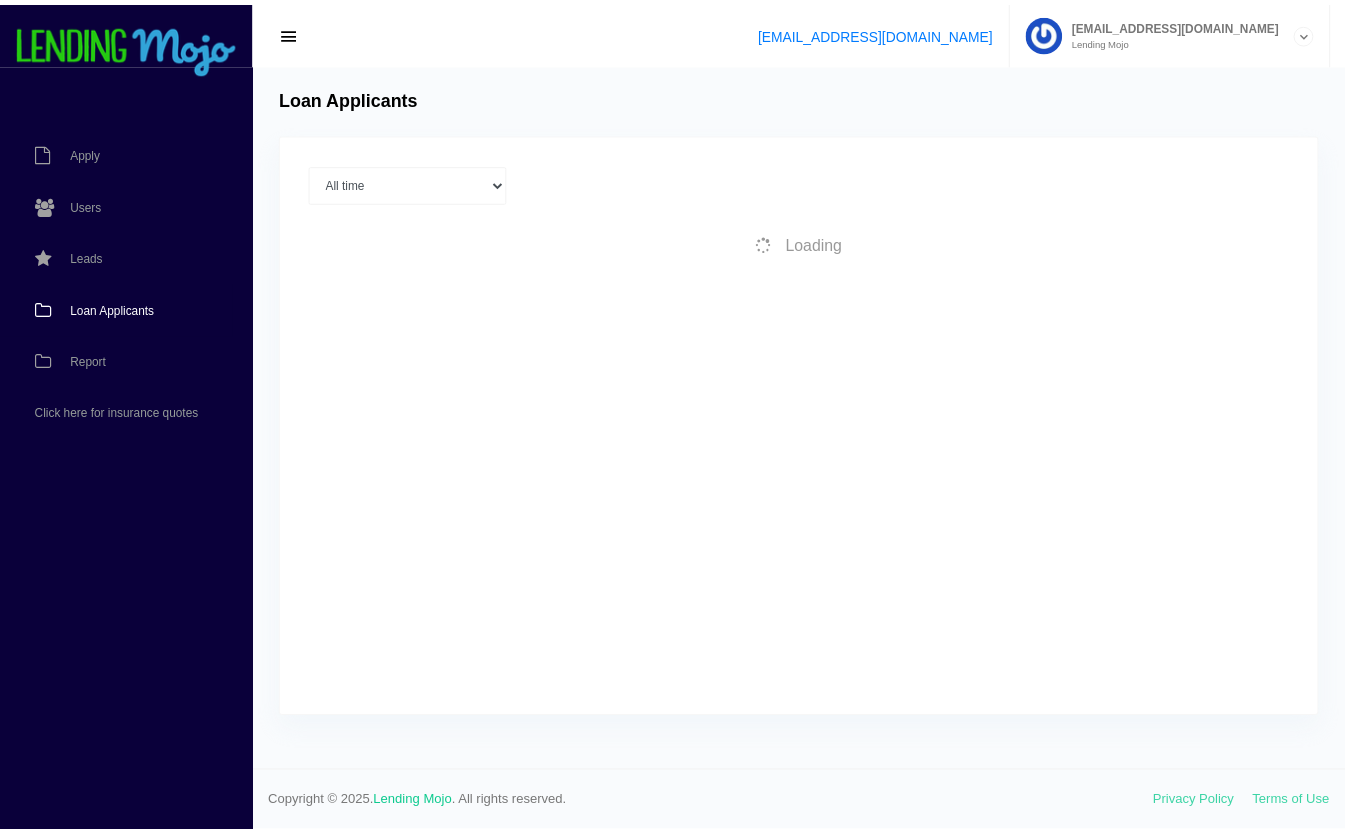 scroll, scrollTop: 0, scrollLeft: 0, axis: both 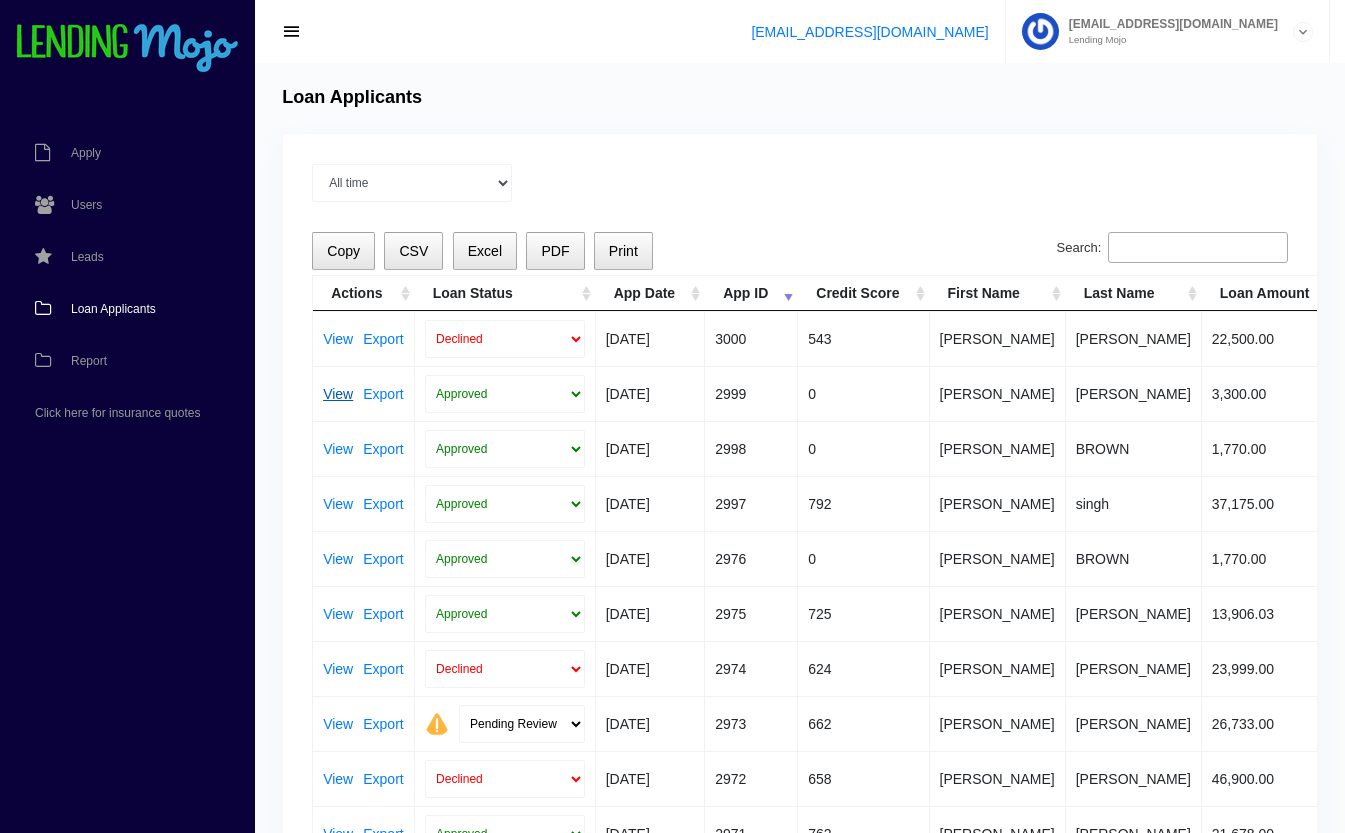 click on "View" at bounding box center (338, 394) 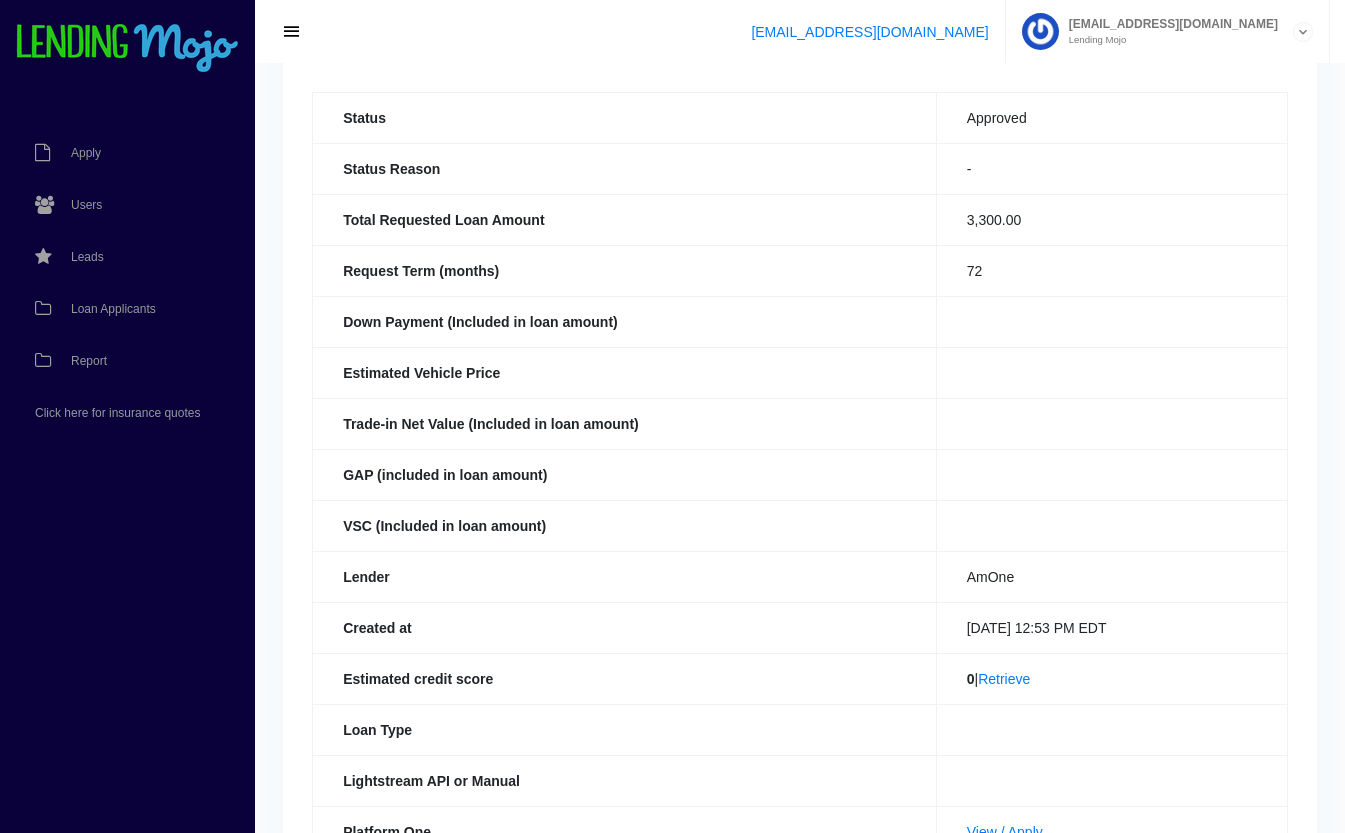 scroll, scrollTop: 386, scrollLeft: 0, axis: vertical 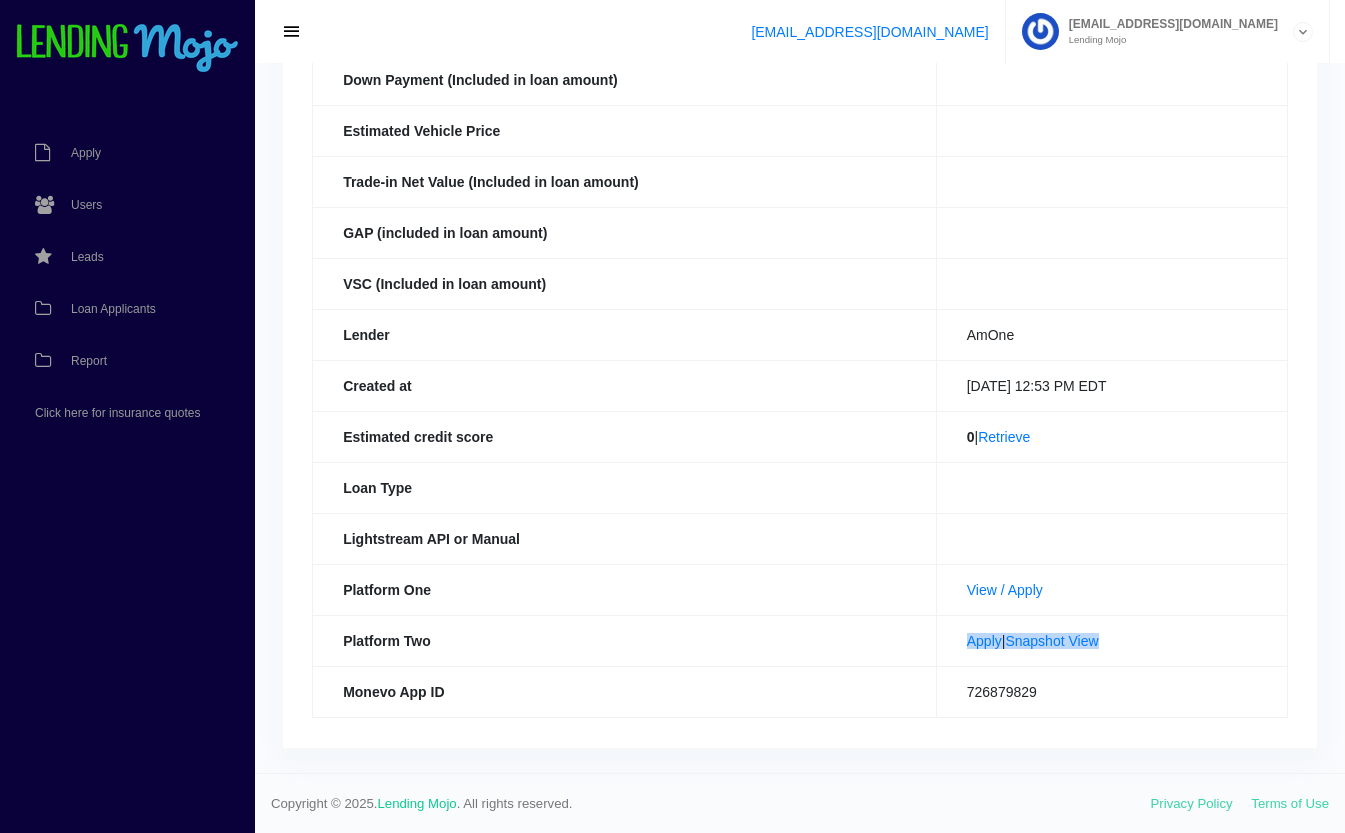 drag, startPoint x: 1115, startPoint y: 642, endPoint x: 930, endPoint y: 661, distance: 185.97311 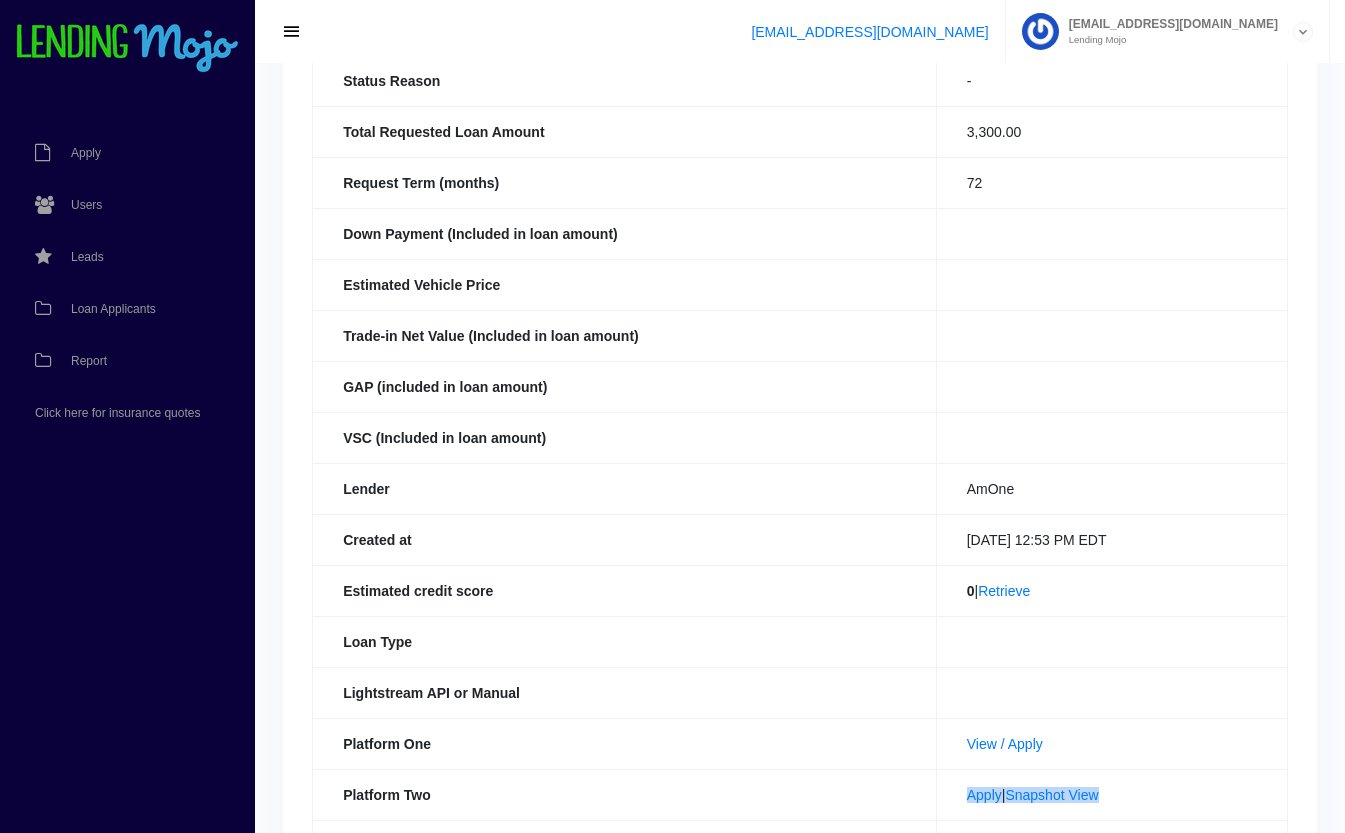 scroll, scrollTop: 0, scrollLeft: 0, axis: both 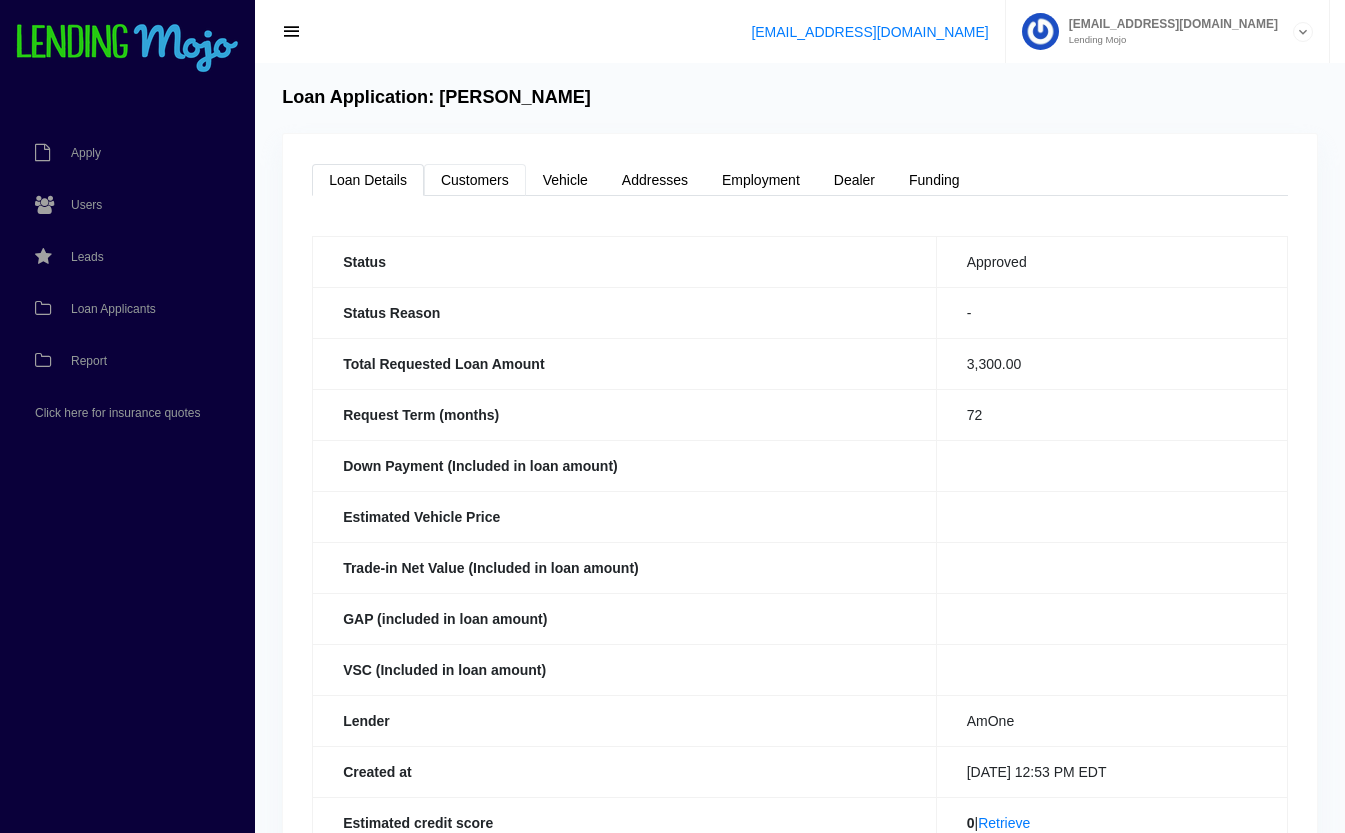 click on "Customers" at bounding box center [475, 180] 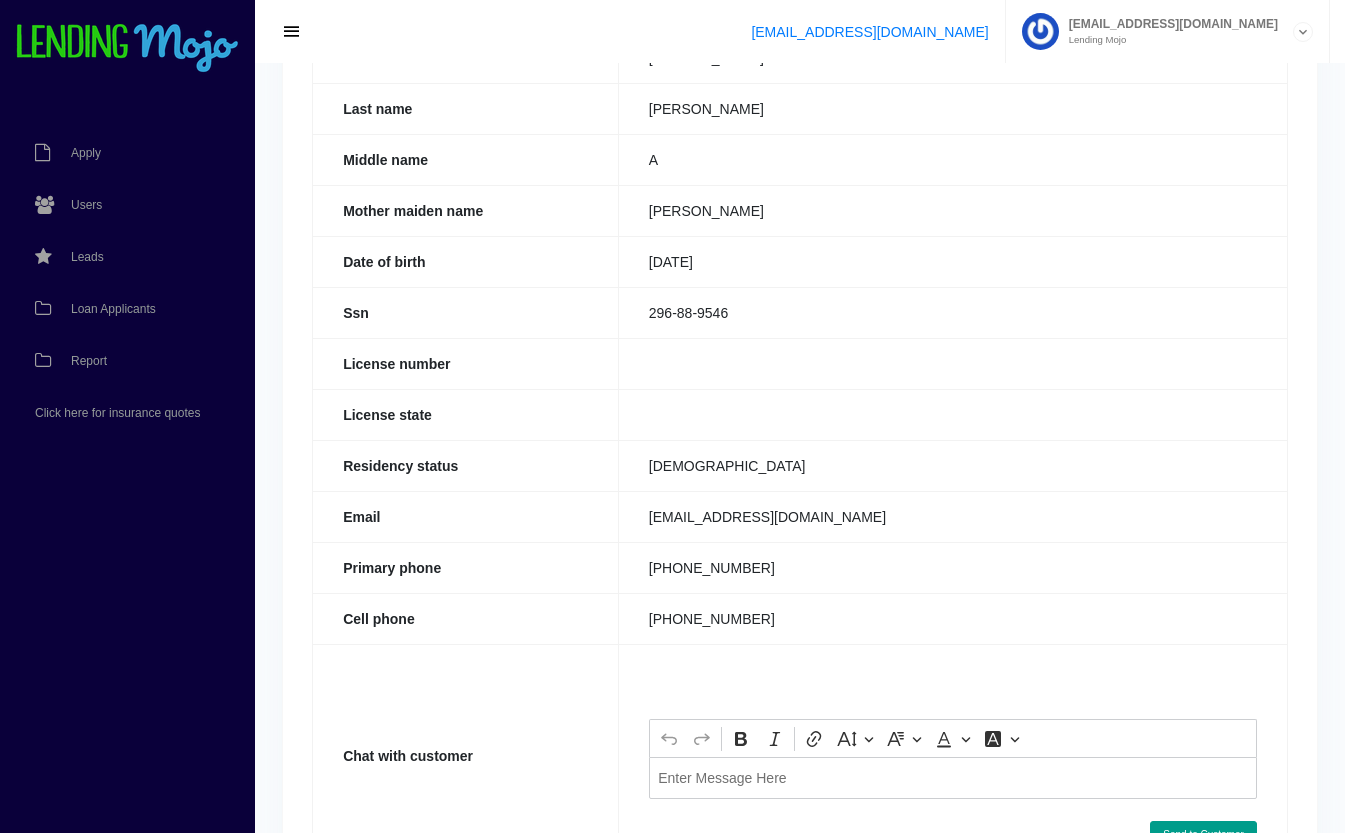 scroll, scrollTop: 393, scrollLeft: 0, axis: vertical 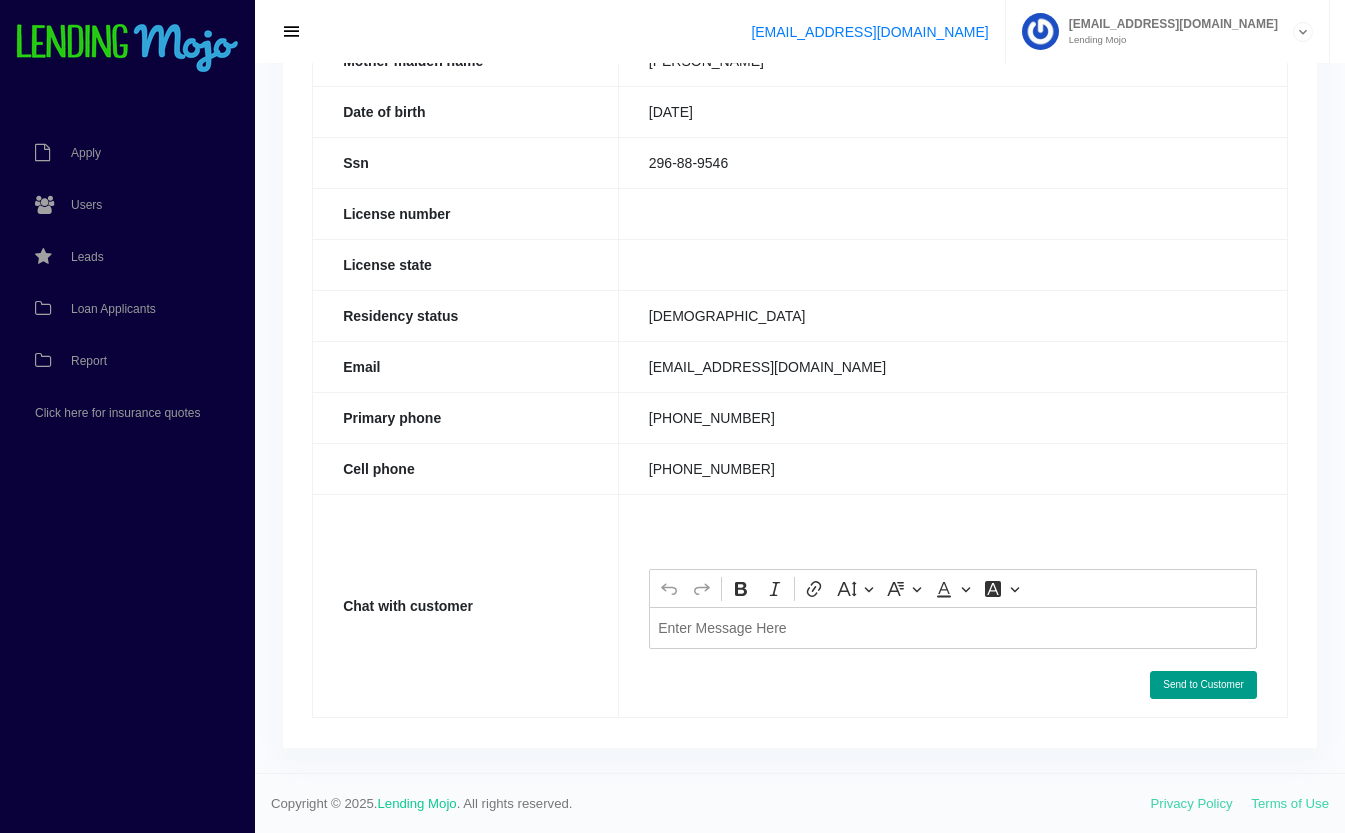 click at bounding box center [953, 627] 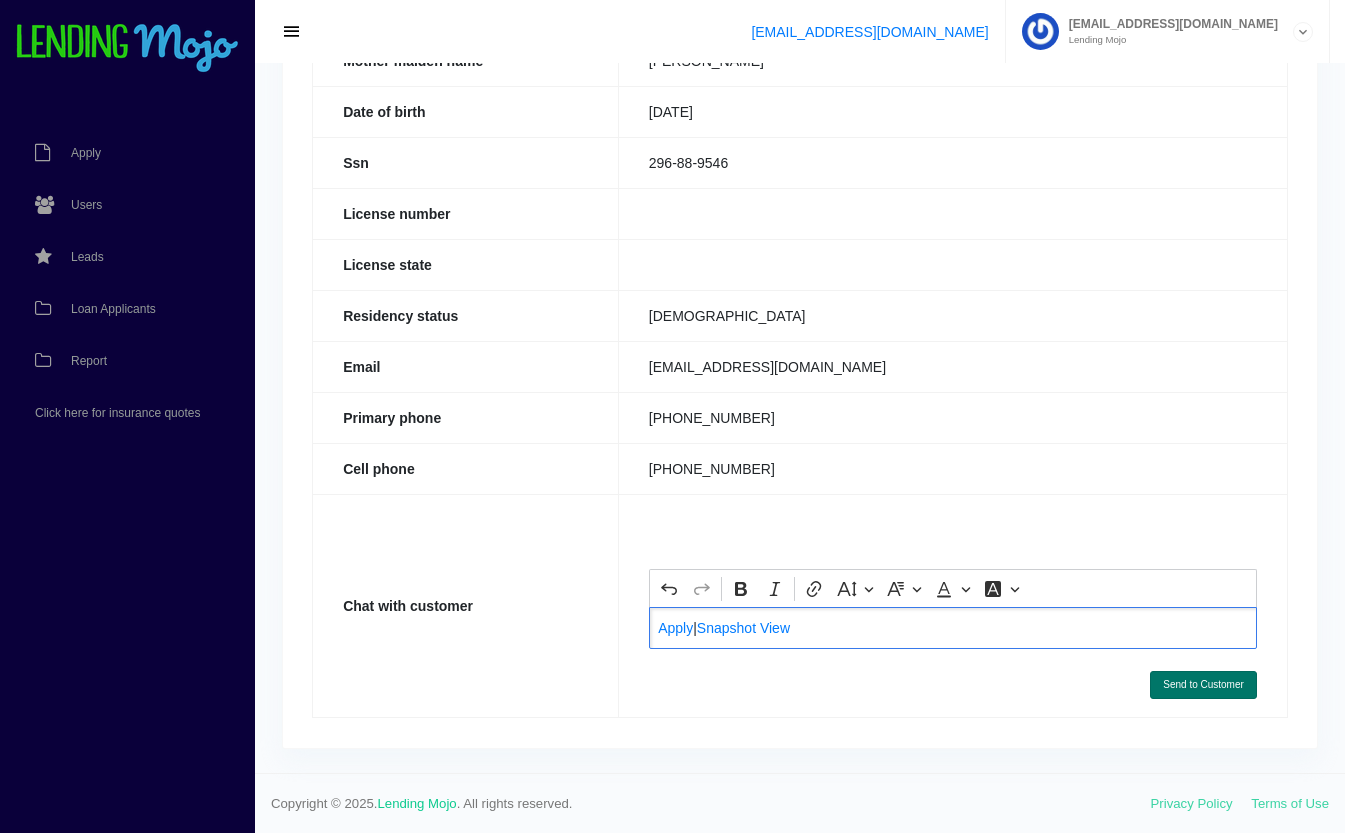 click on "Send to Customer" at bounding box center [1203, 685] 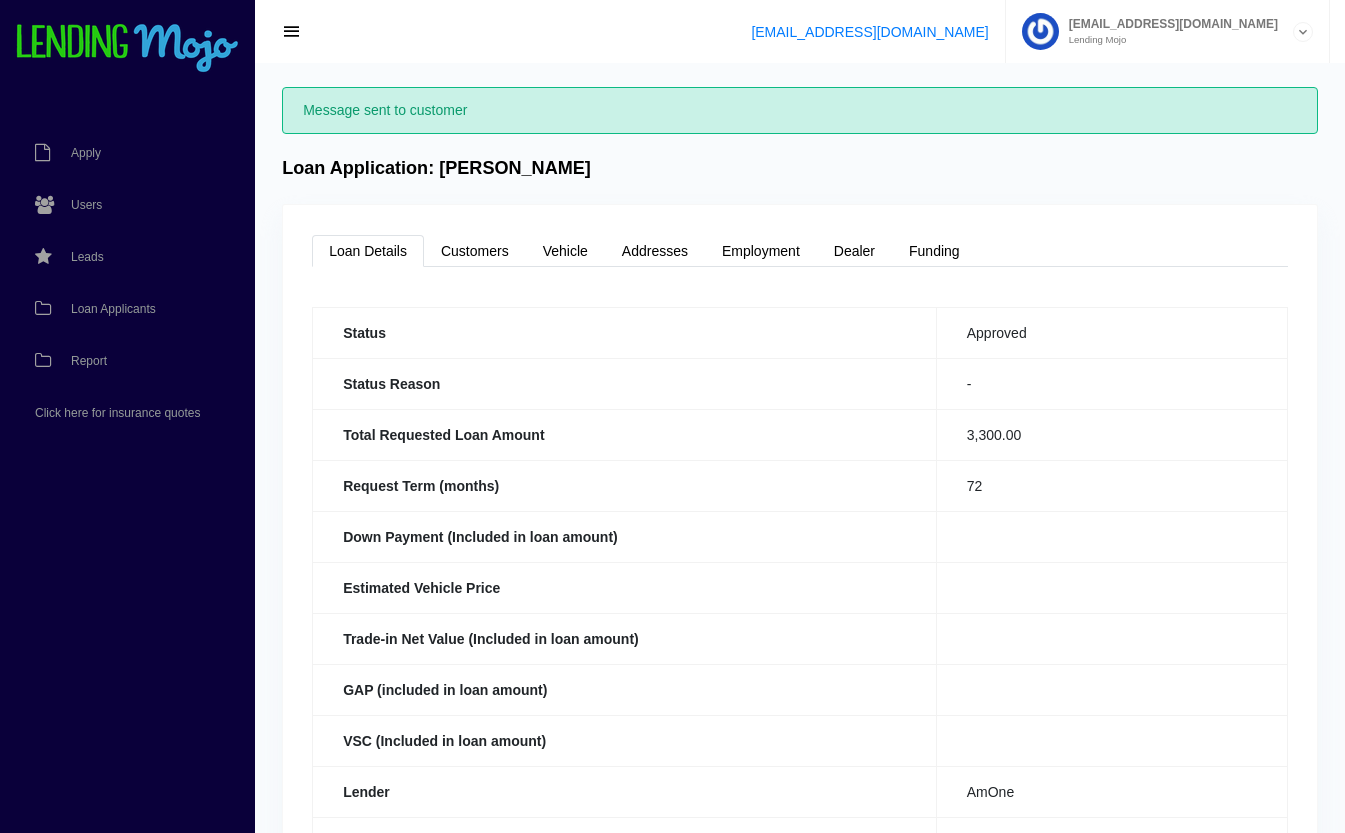 scroll, scrollTop: 0, scrollLeft: 0, axis: both 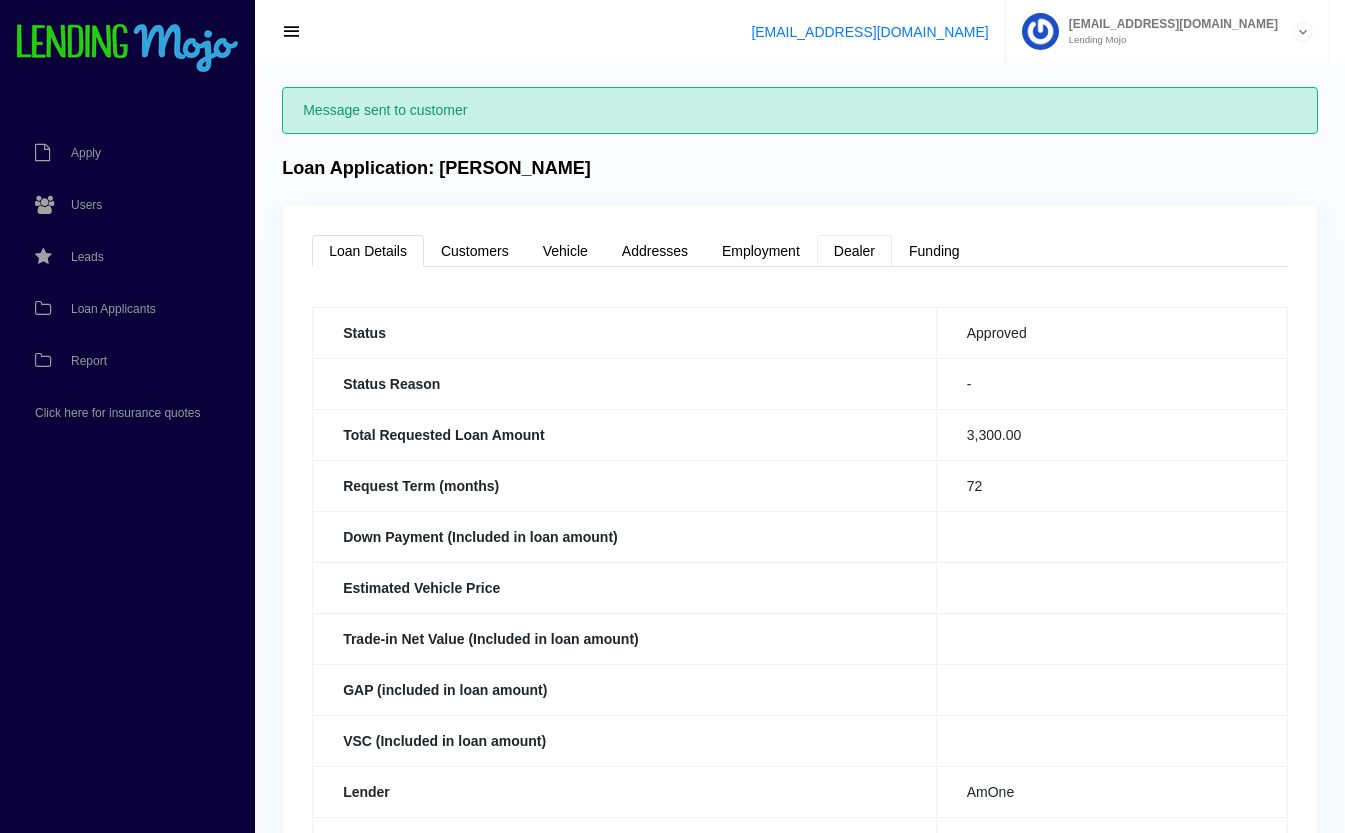 click on "Dealer" at bounding box center [854, 251] 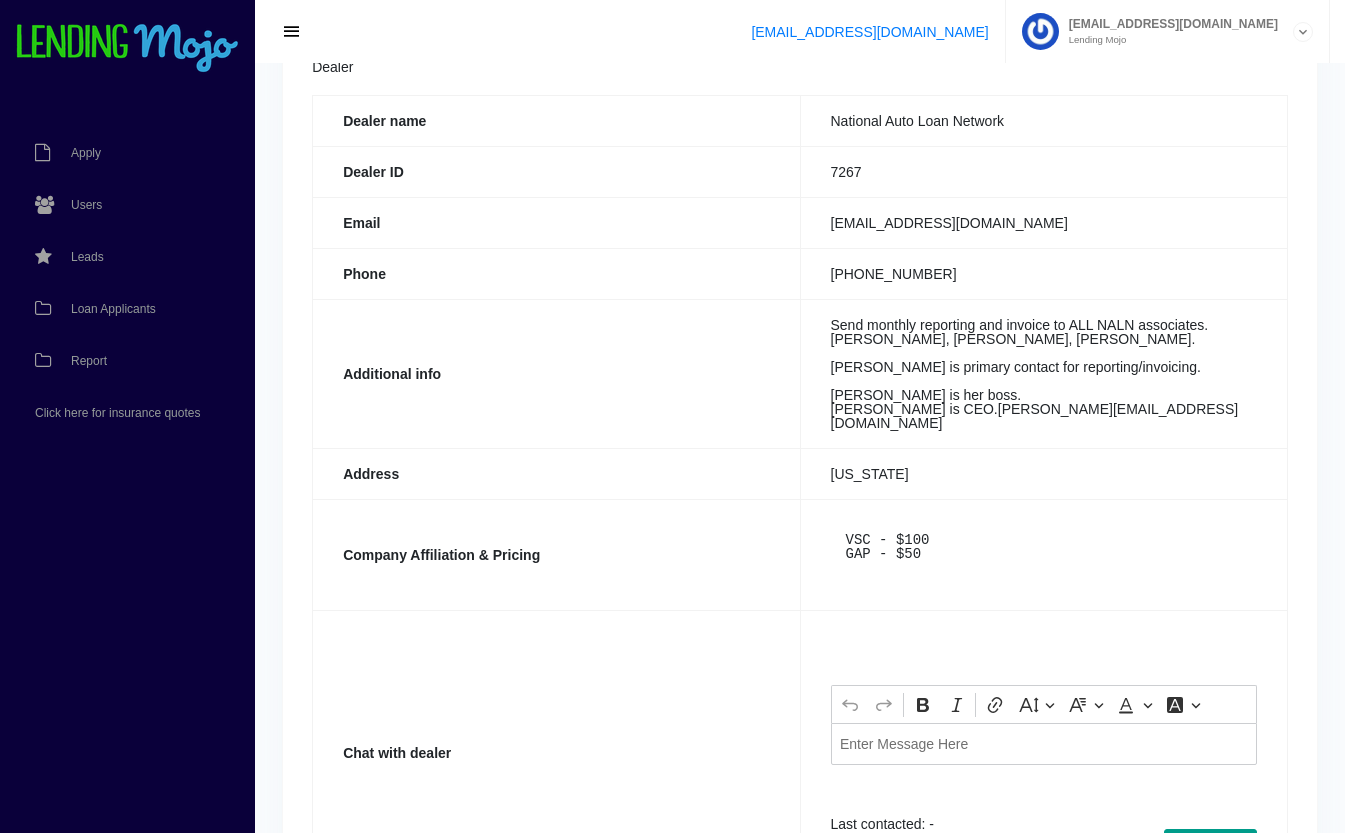 scroll, scrollTop: 457, scrollLeft: 0, axis: vertical 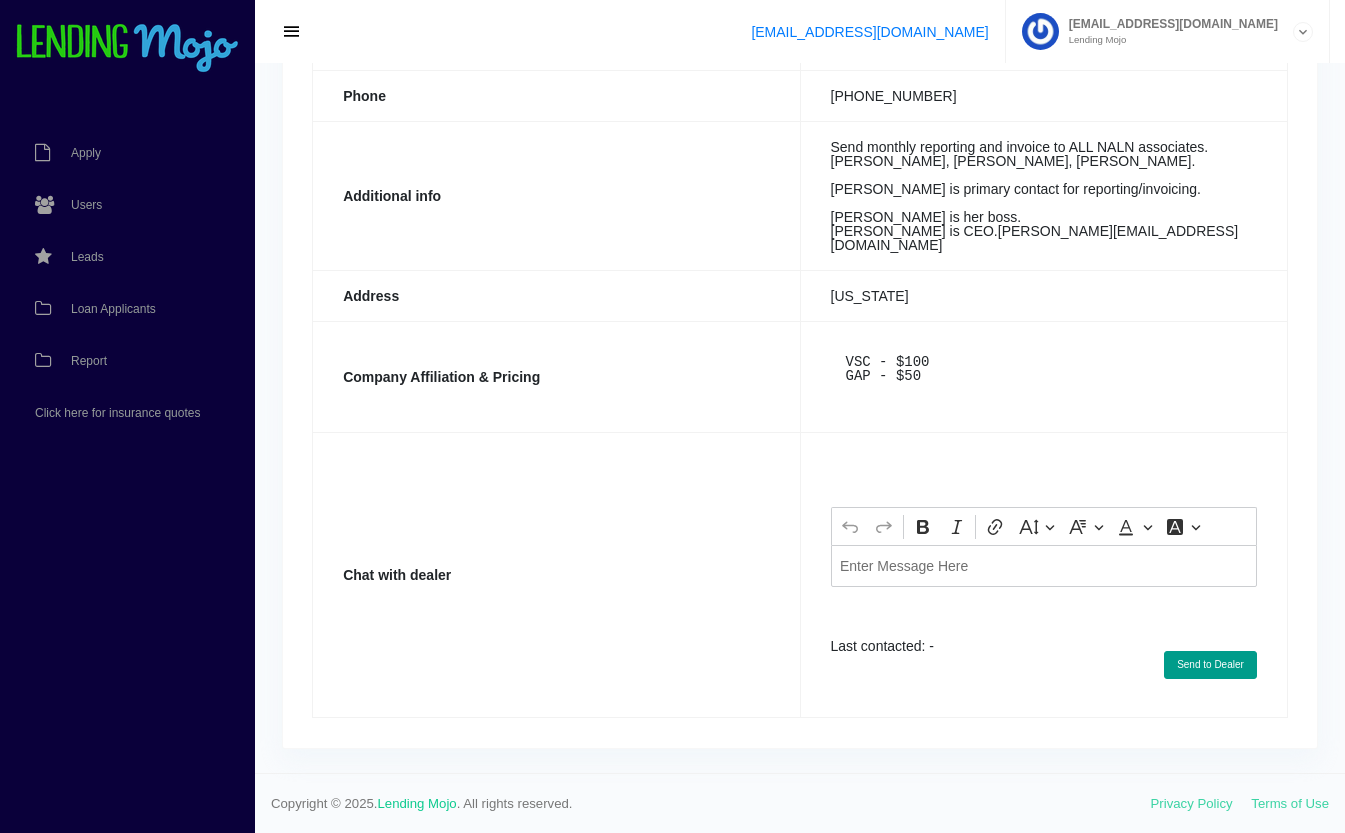click at bounding box center [1044, 565] 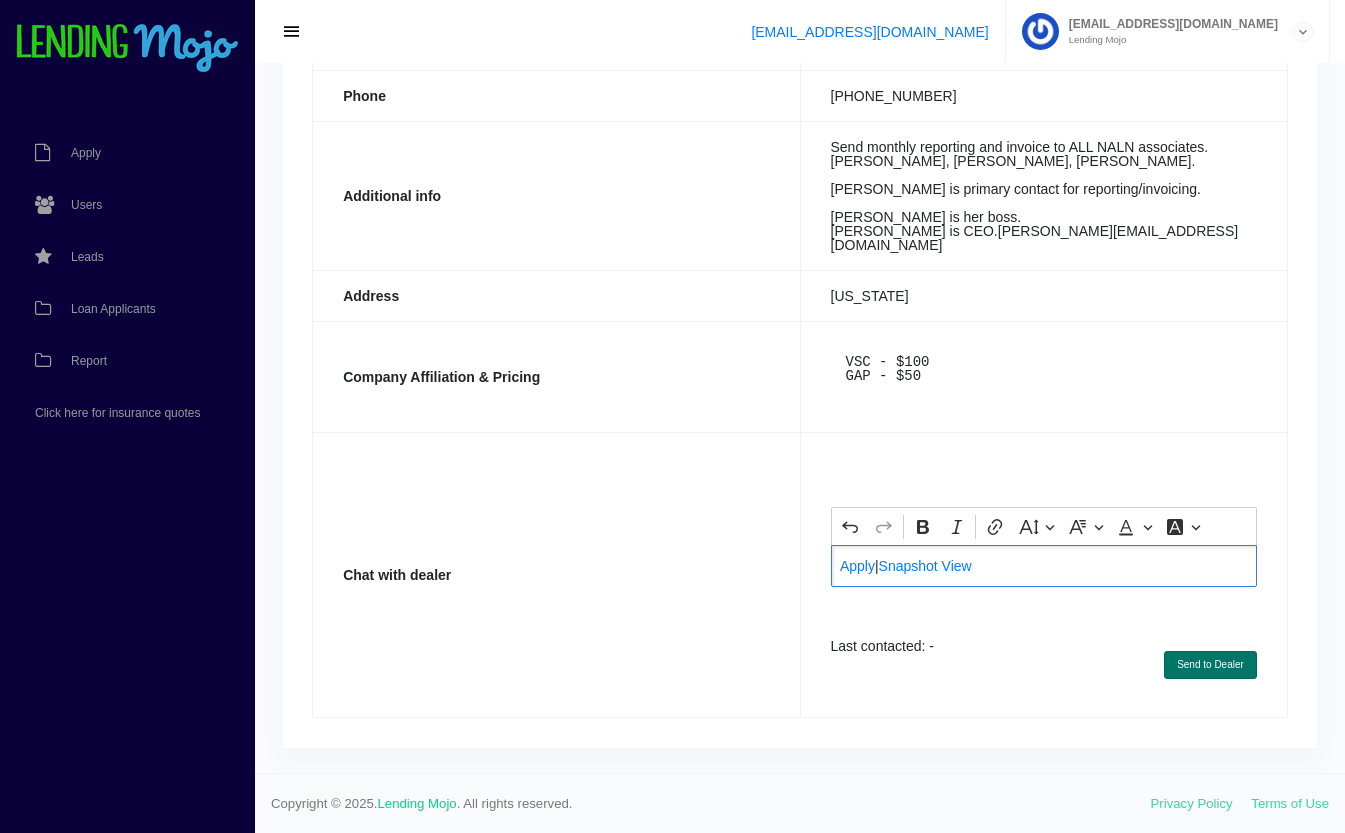 click on "Send to Dealer" at bounding box center (1210, 665) 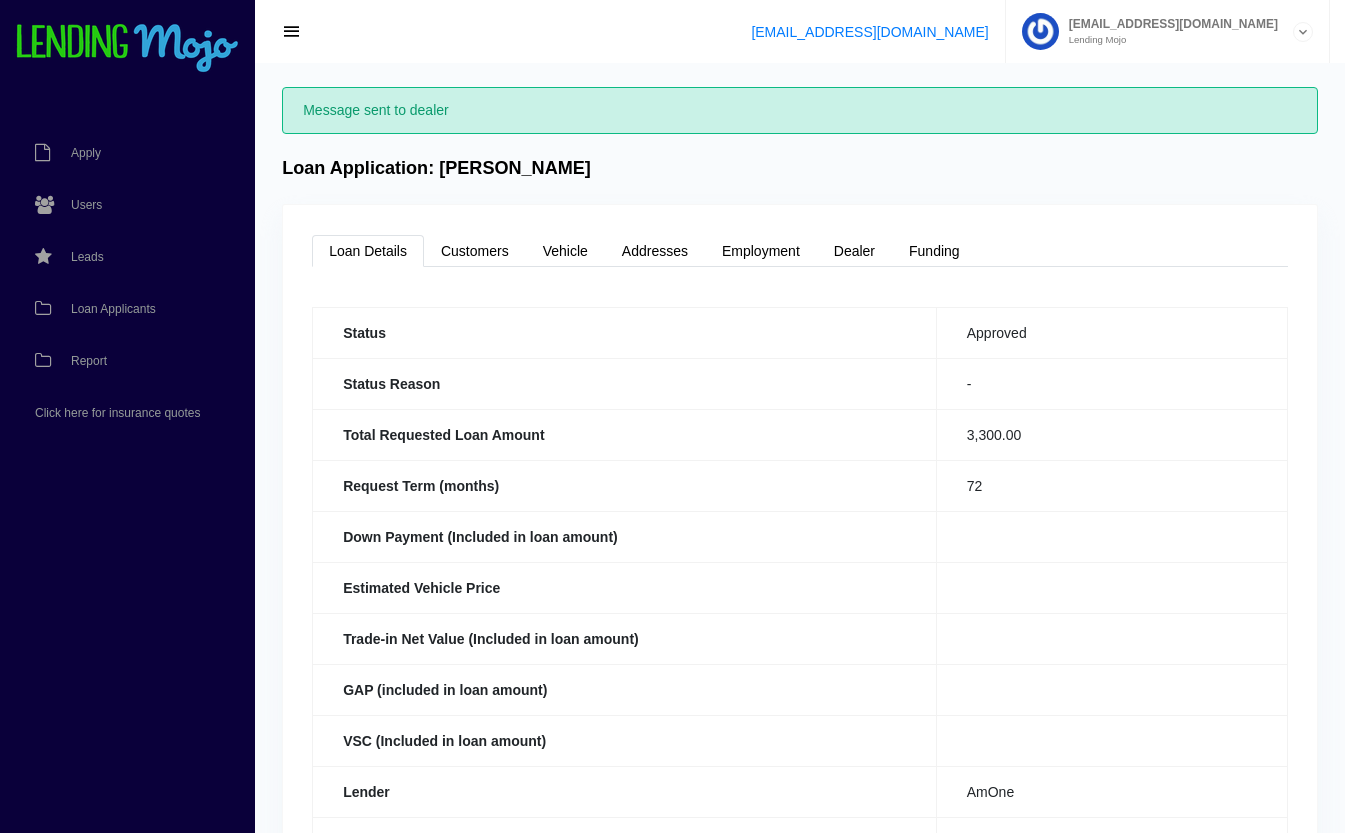 scroll, scrollTop: 0, scrollLeft: 0, axis: both 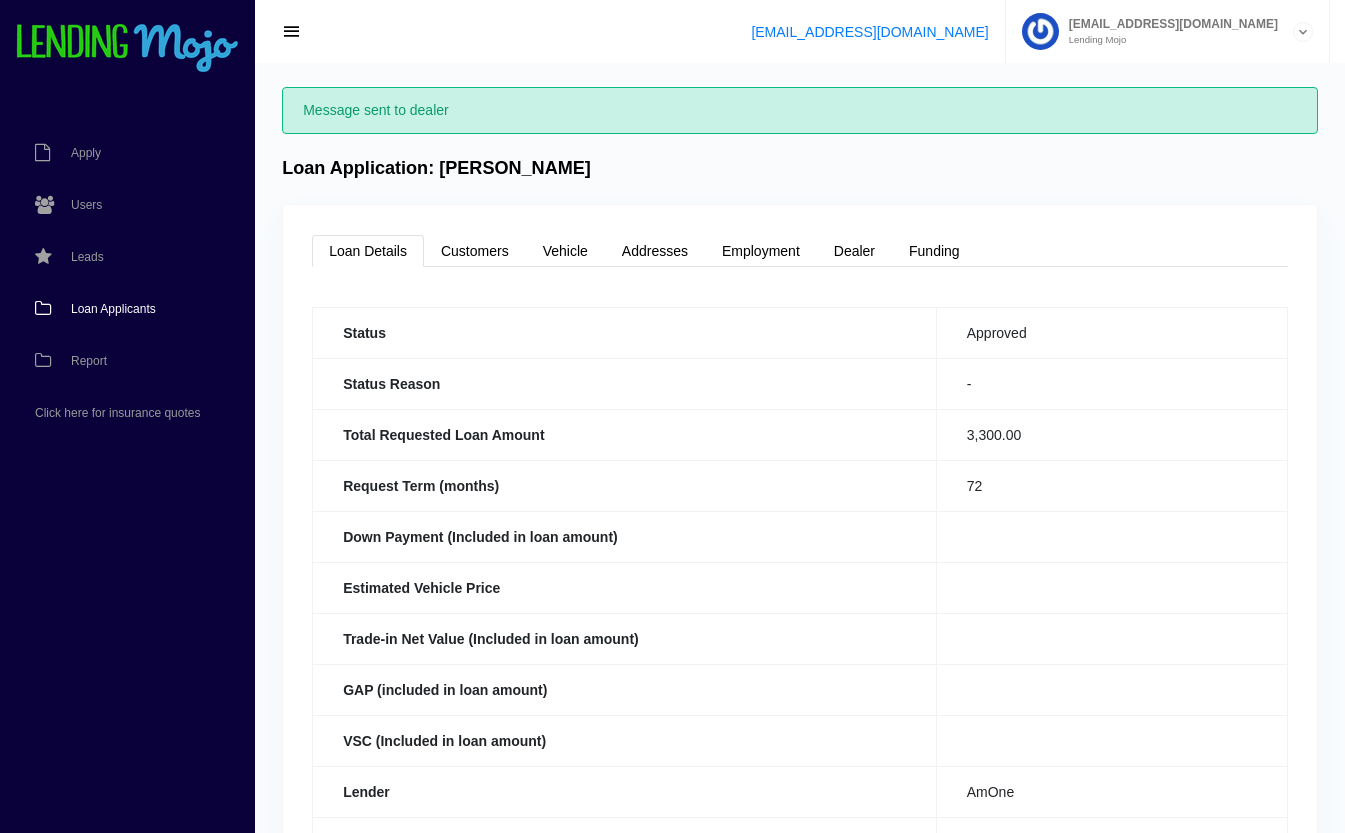 click on "Loan Applicants" at bounding box center (113, 309) 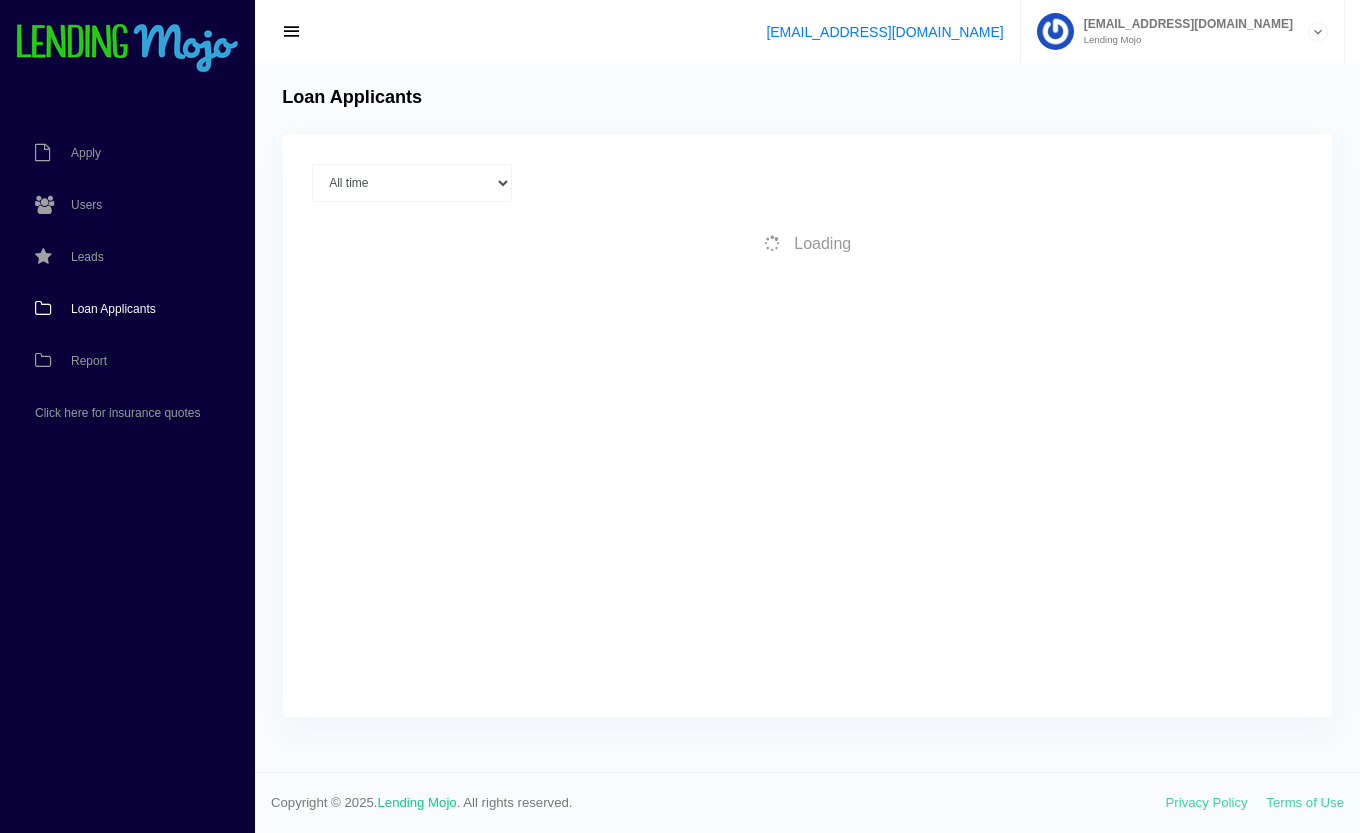 scroll, scrollTop: 0, scrollLeft: 0, axis: both 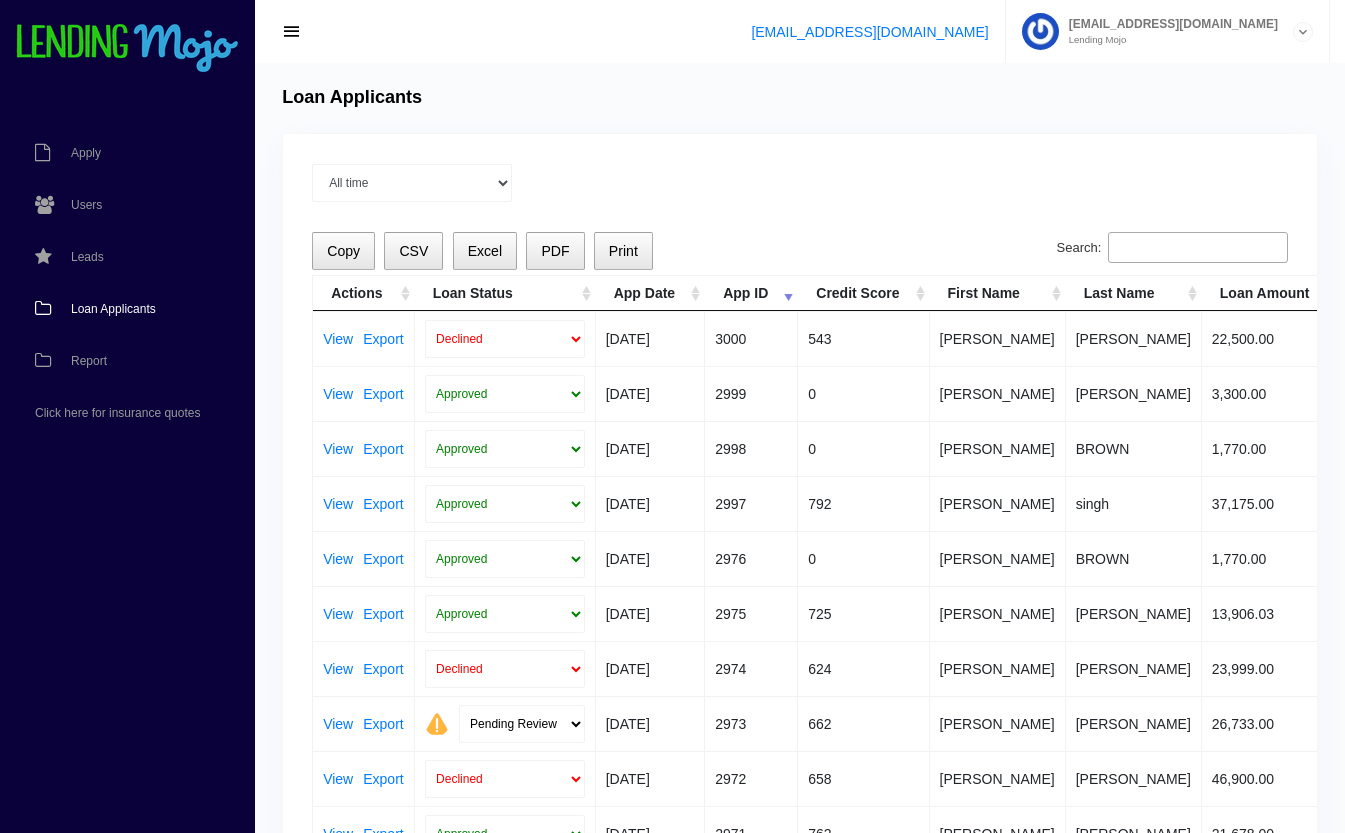 click on "Search:" at bounding box center (1198, 248) 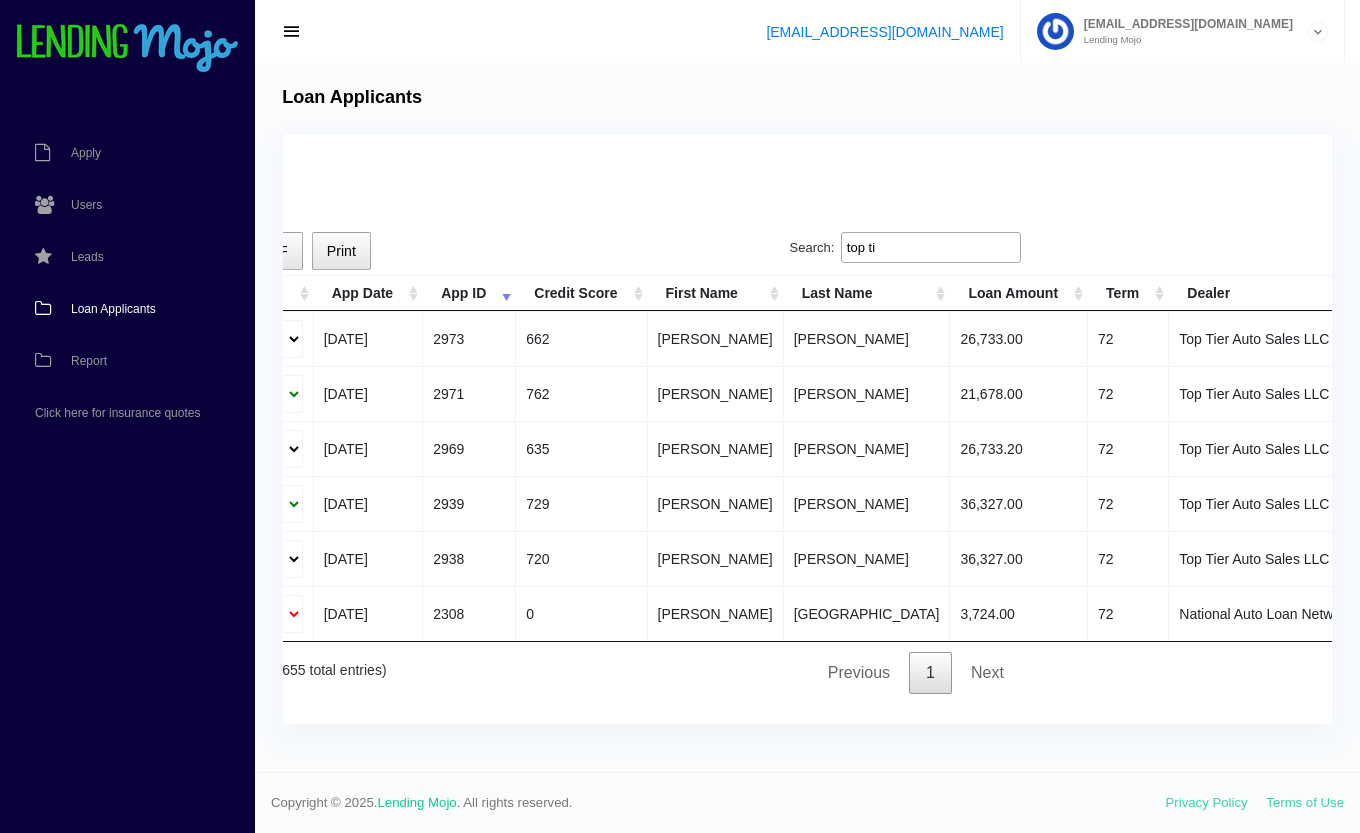 scroll, scrollTop: 0, scrollLeft: 0, axis: both 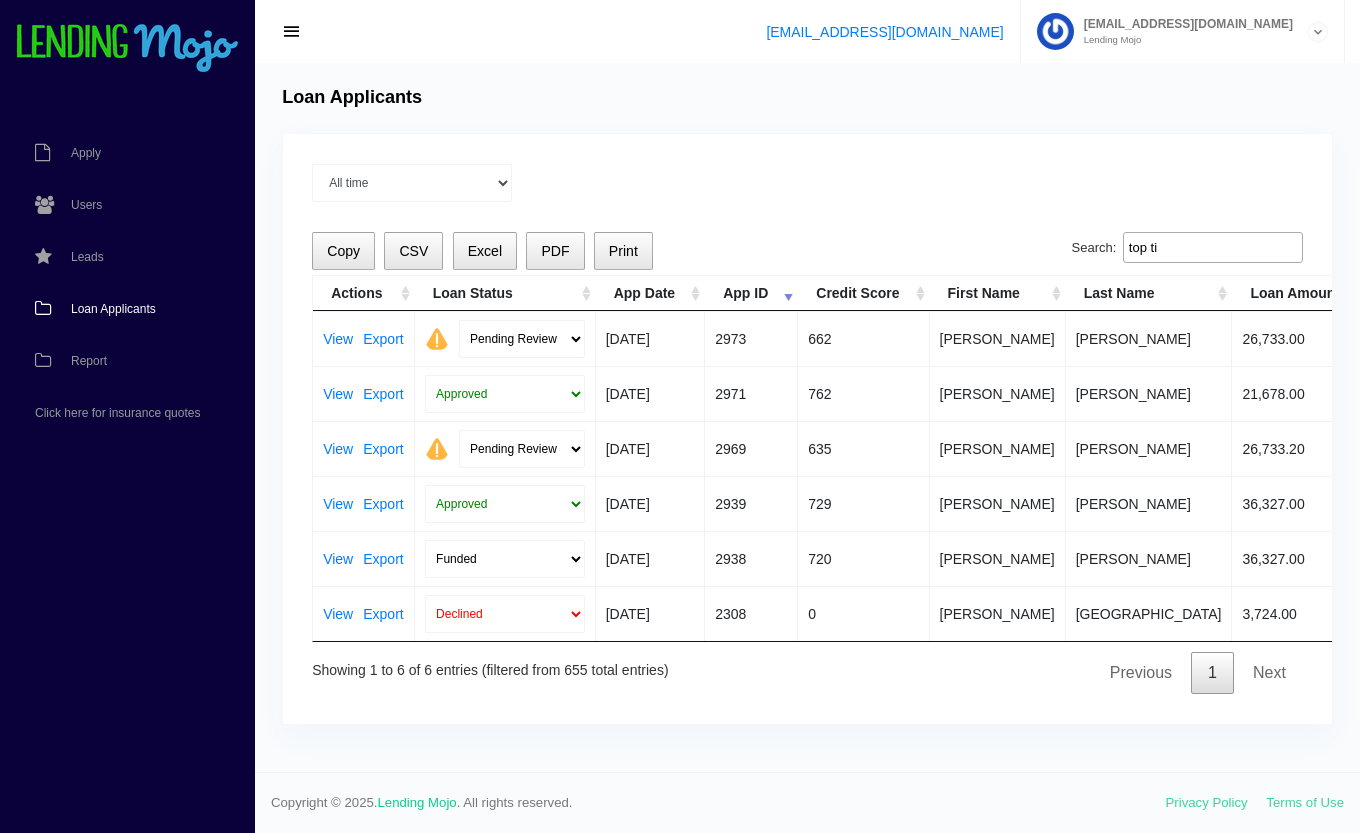type on "top ti" 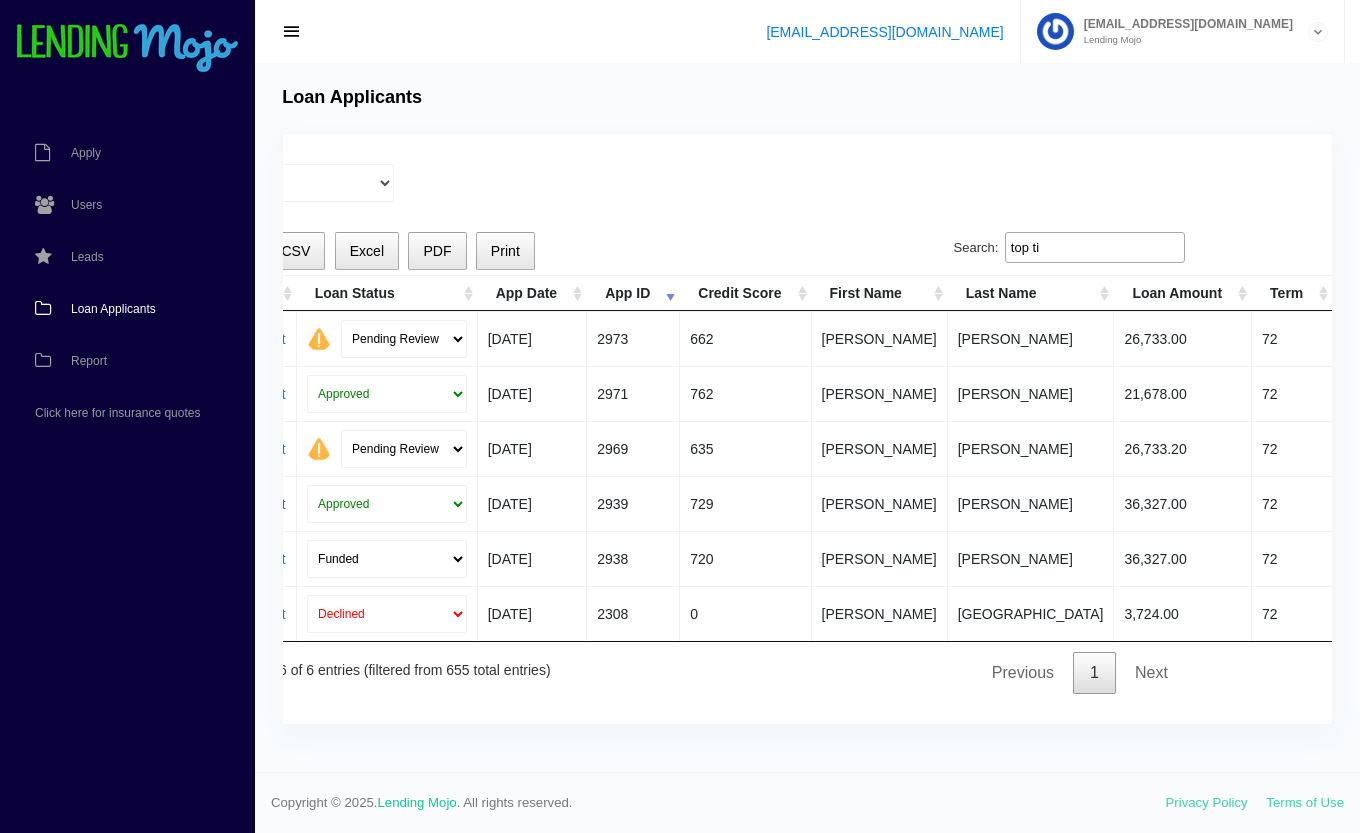 scroll, scrollTop: 0, scrollLeft: 0, axis: both 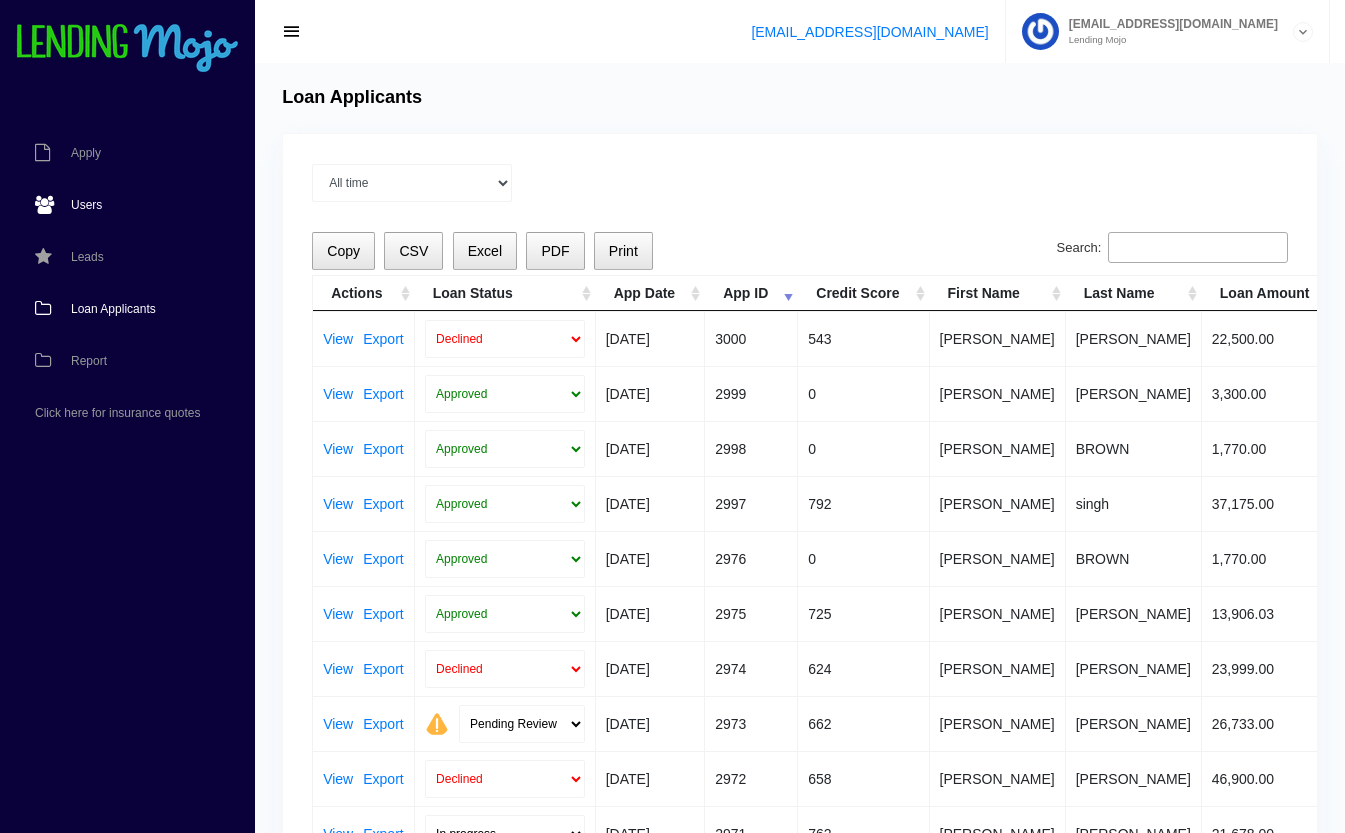 click on "Users" at bounding box center [86, 205] 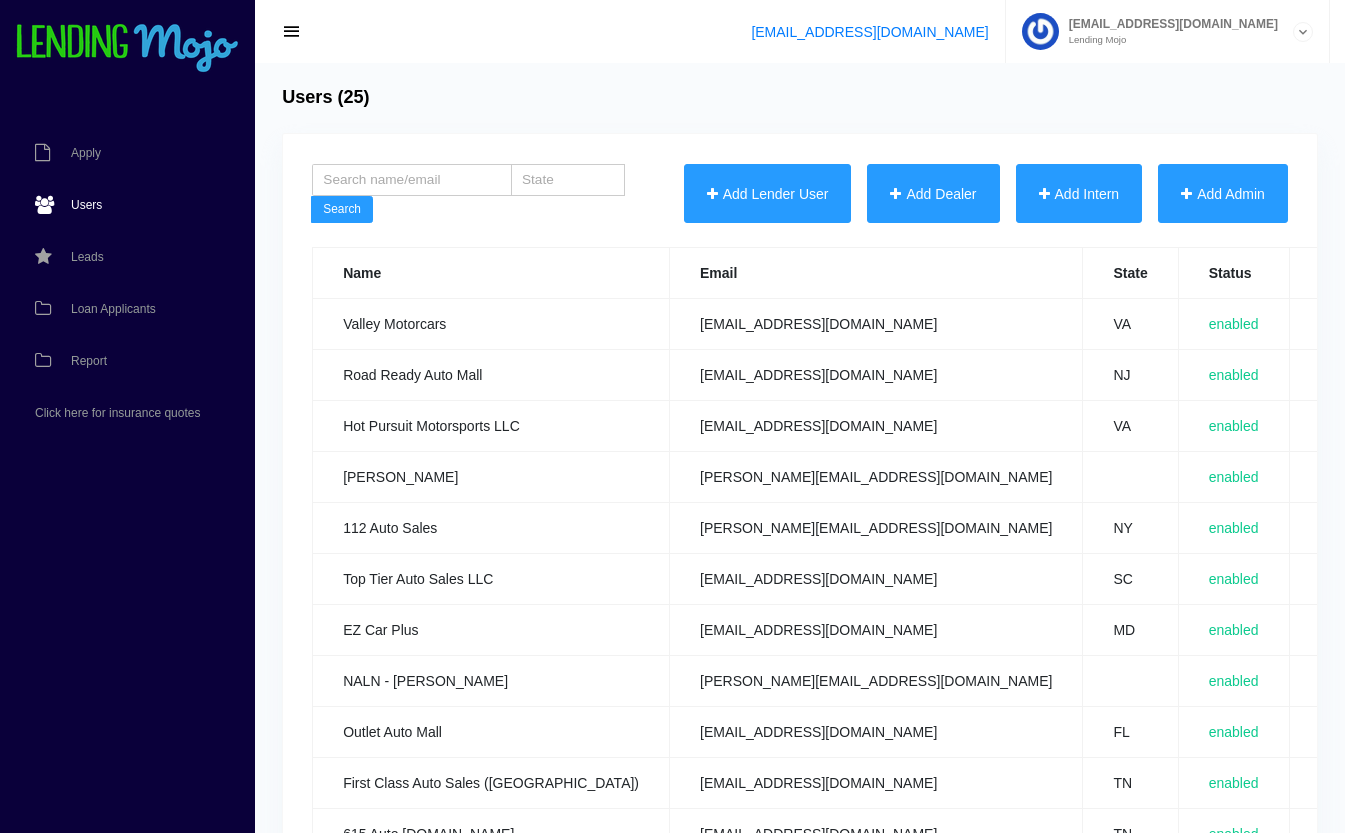 scroll, scrollTop: 0, scrollLeft: 0, axis: both 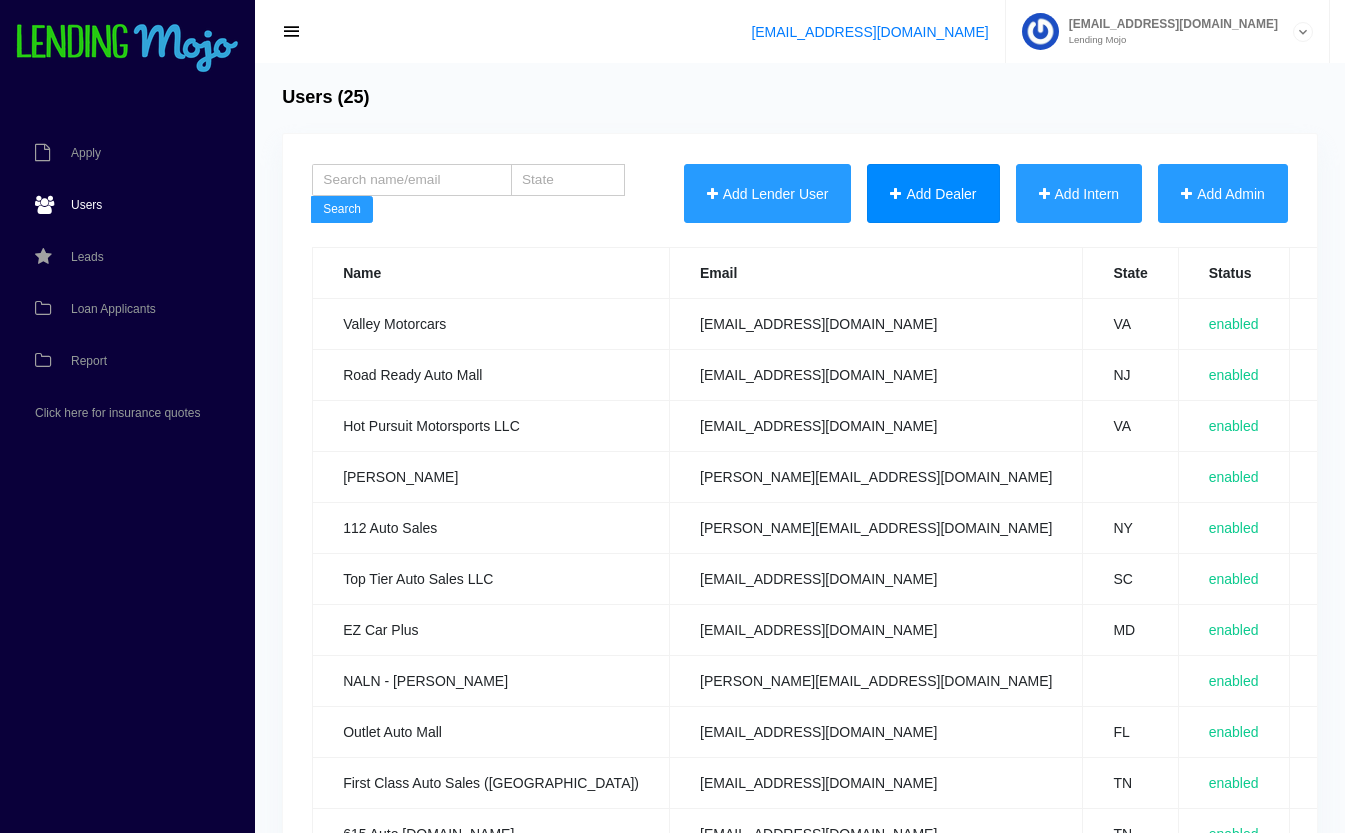 click on "Add Dealer" at bounding box center (933, 194) 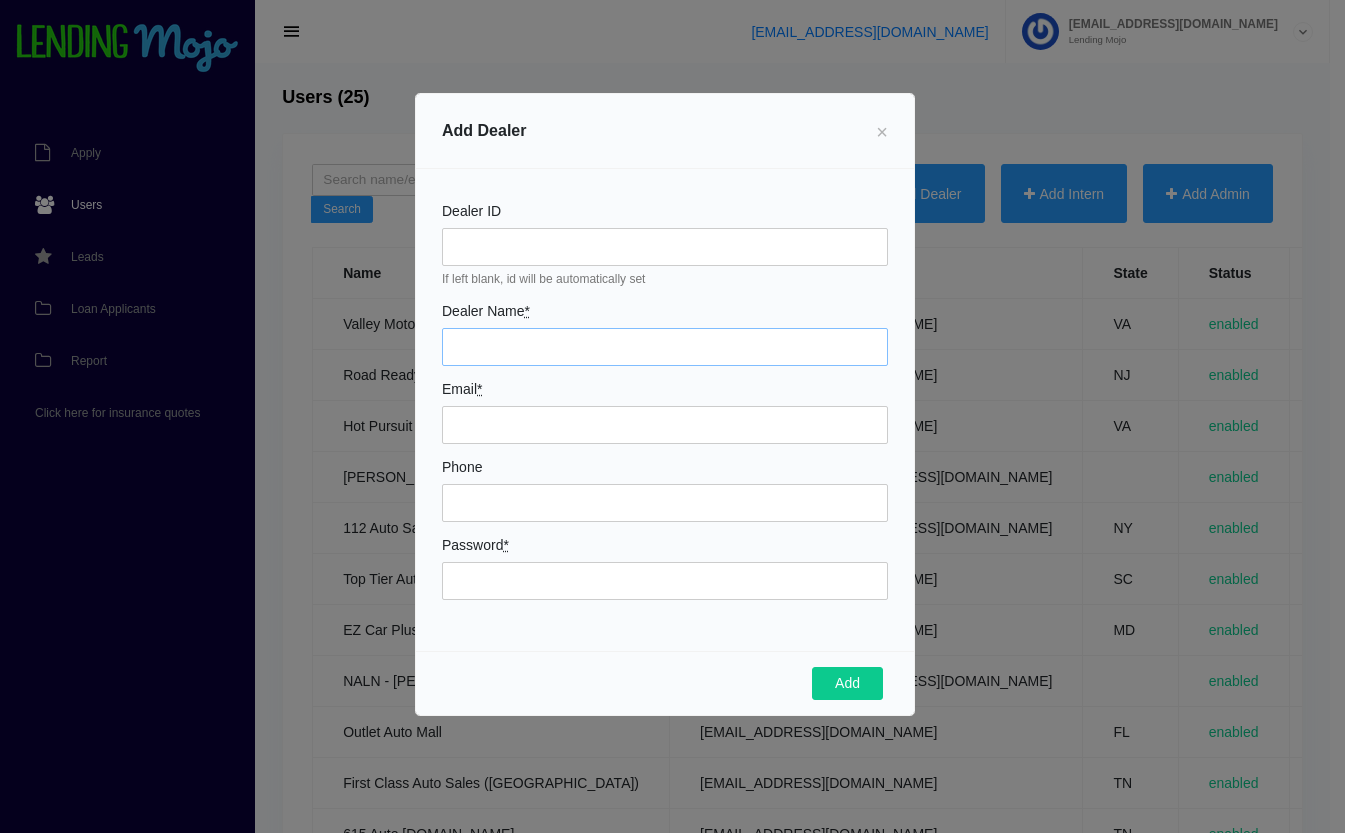 click on "Dealer Name  *" at bounding box center [665, 347] 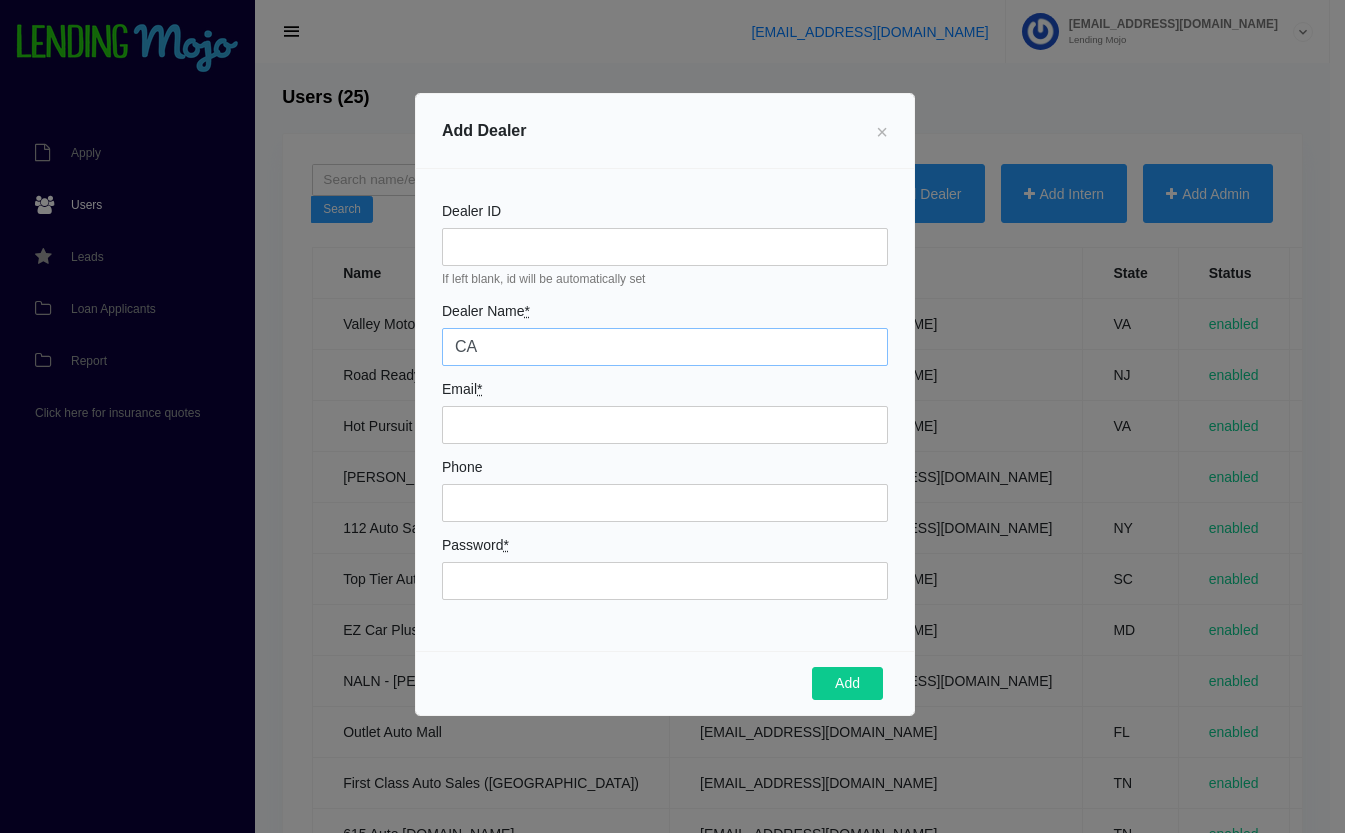 type on "C" 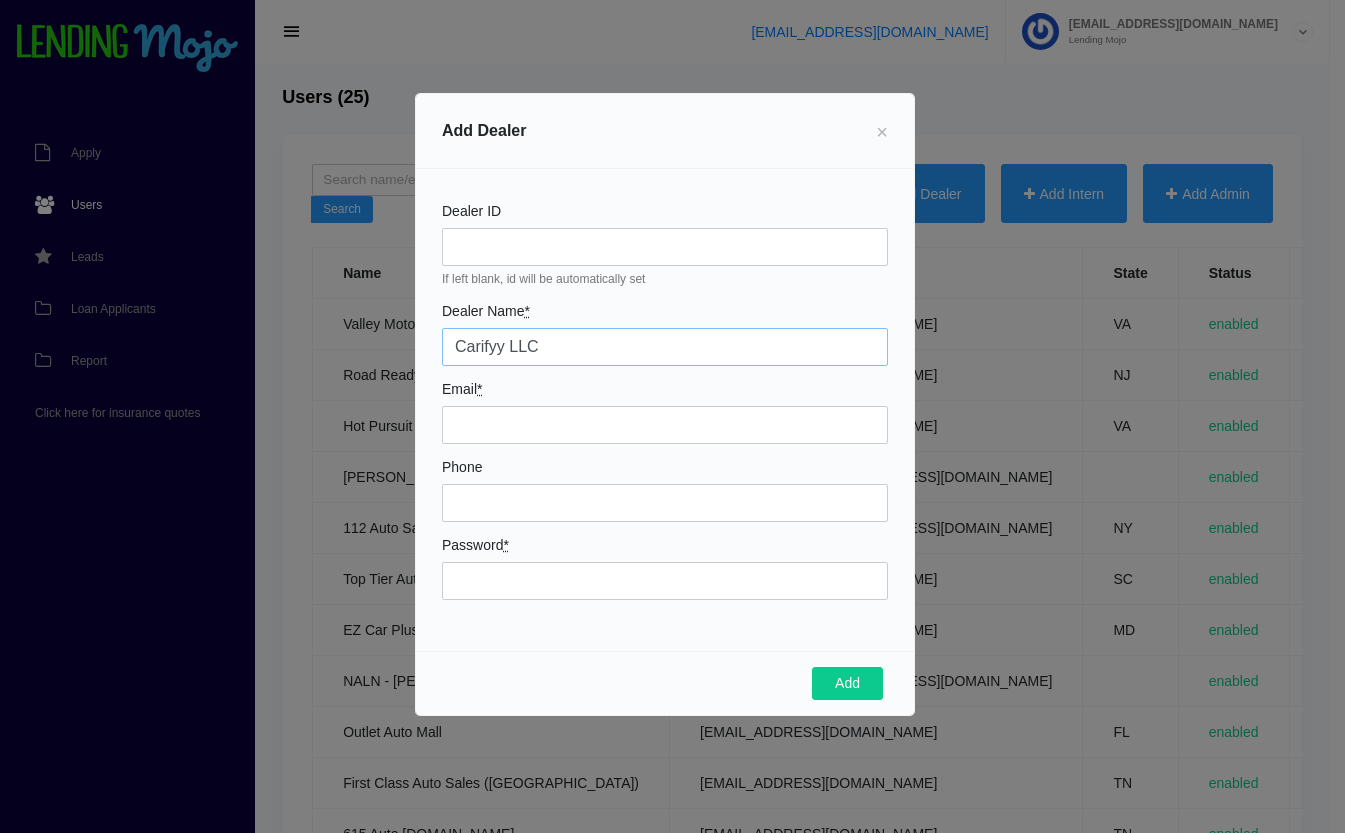 type on "Carifyy LLC" 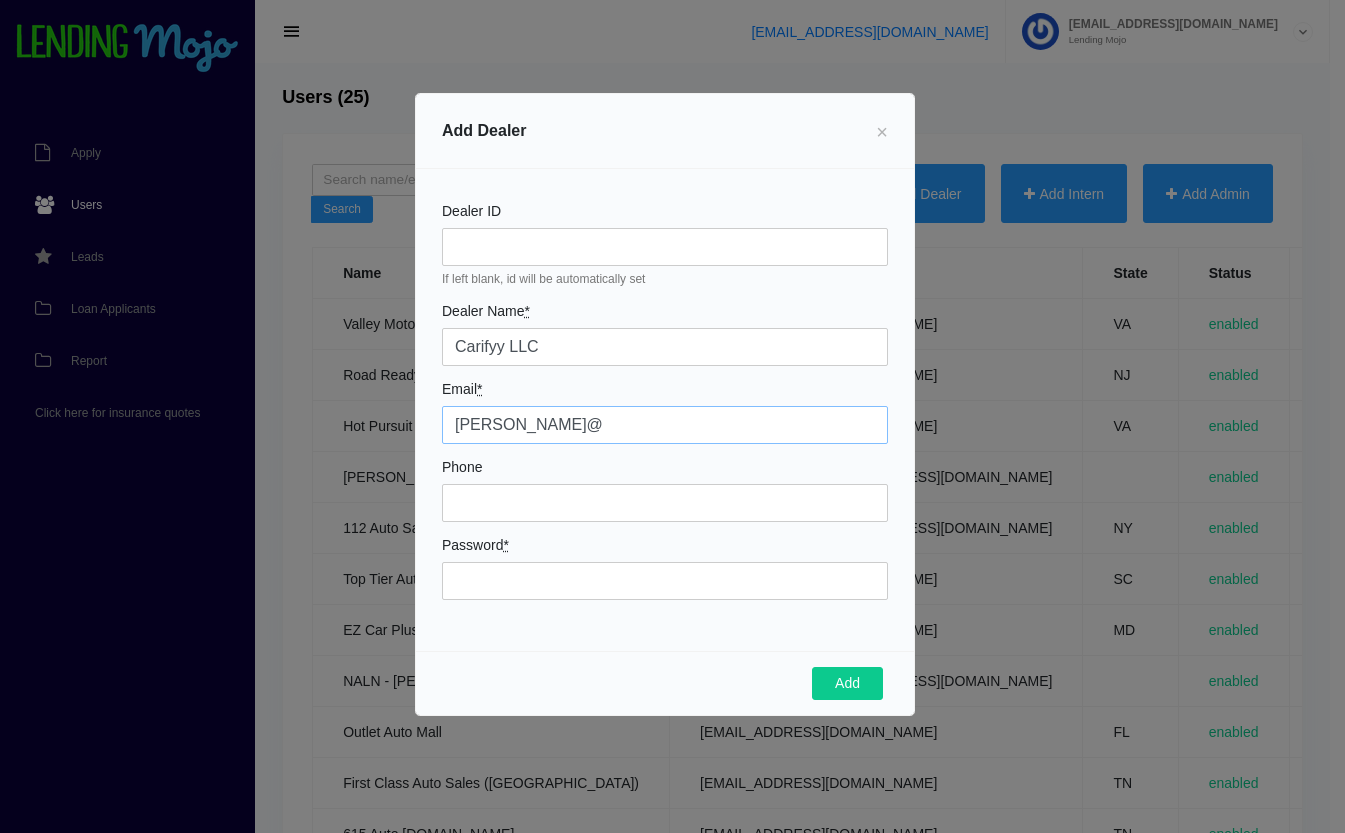type on "[PERSON_NAME][EMAIL_ADDRESS][DOMAIN_NAME]" 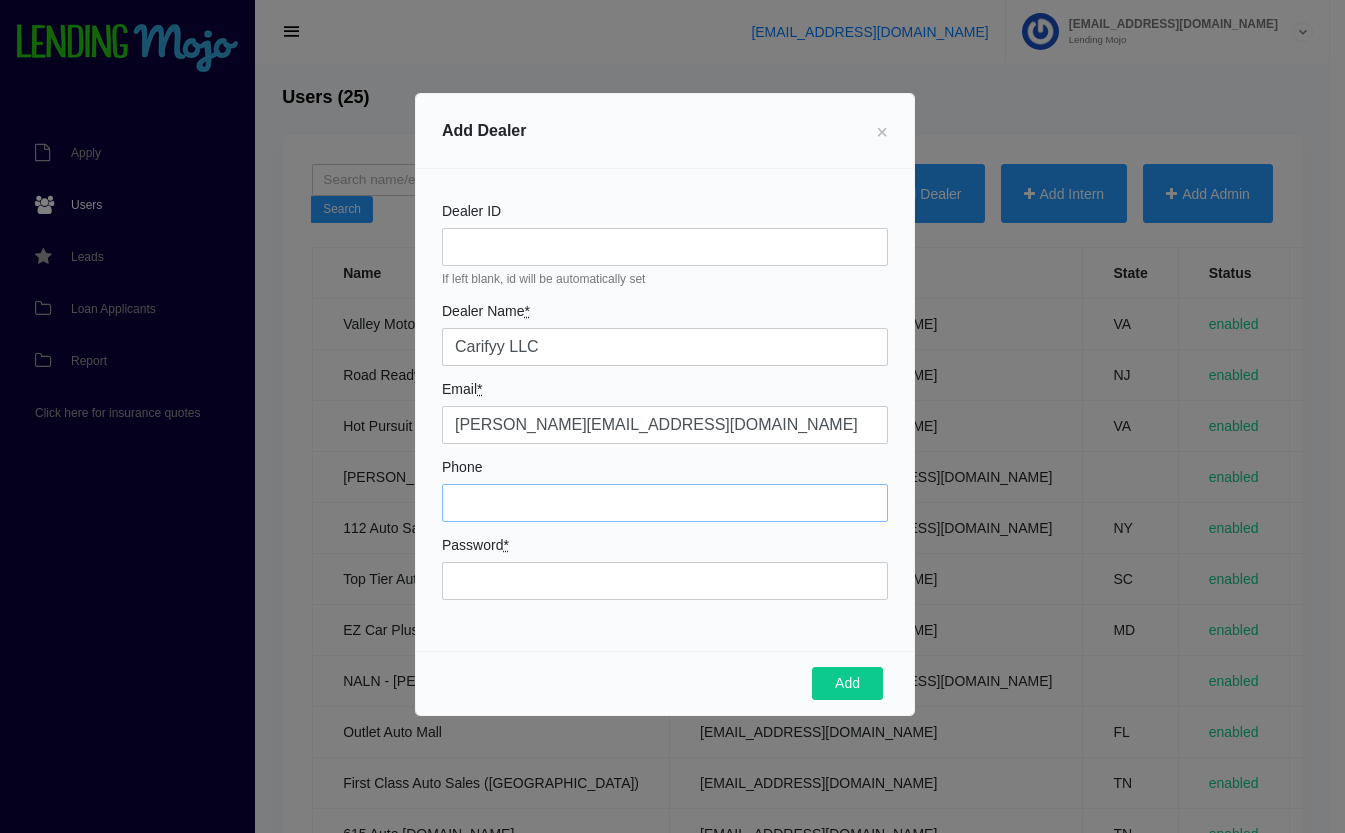 click on "Phone" at bounding box center (665, 503) 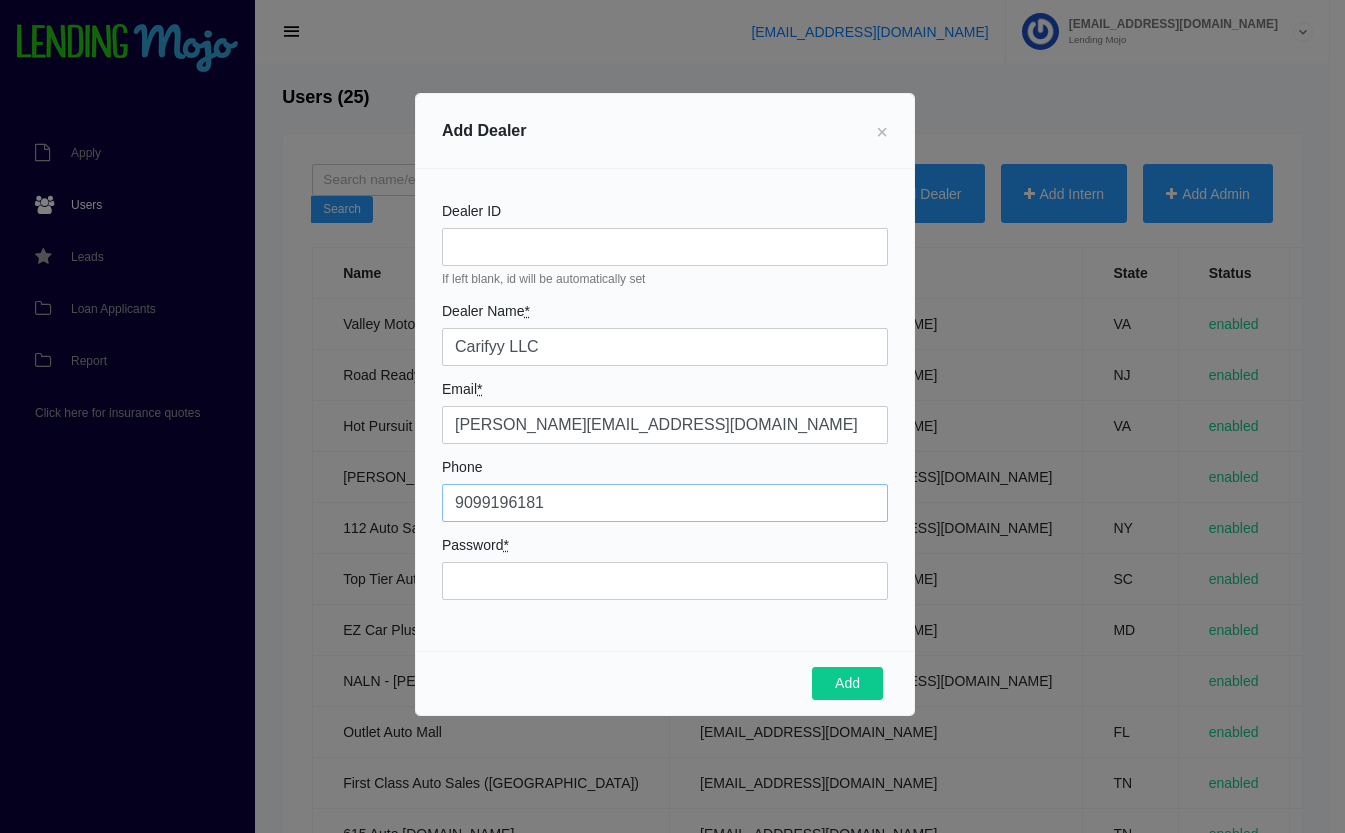 type on "9099196181" 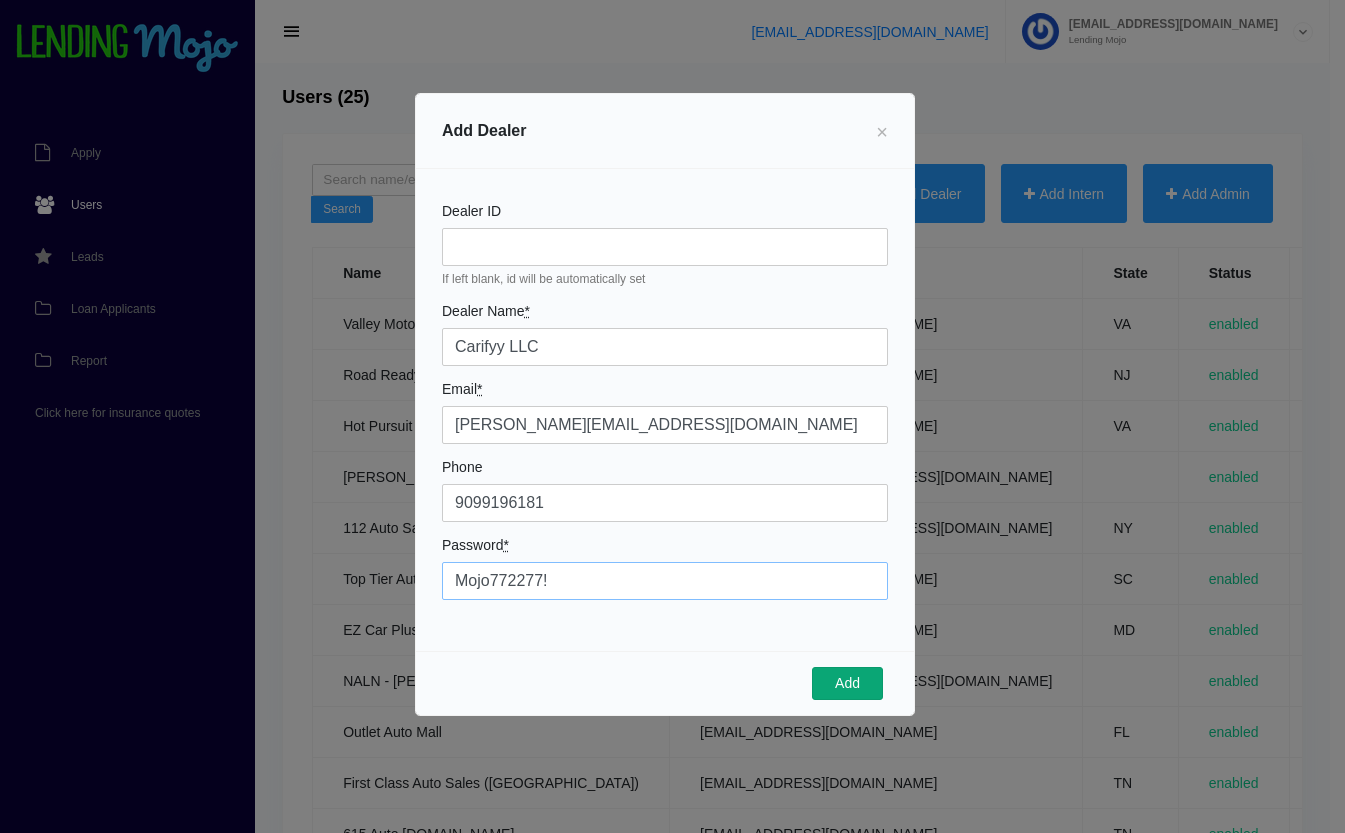 type on "Mojo772277!" 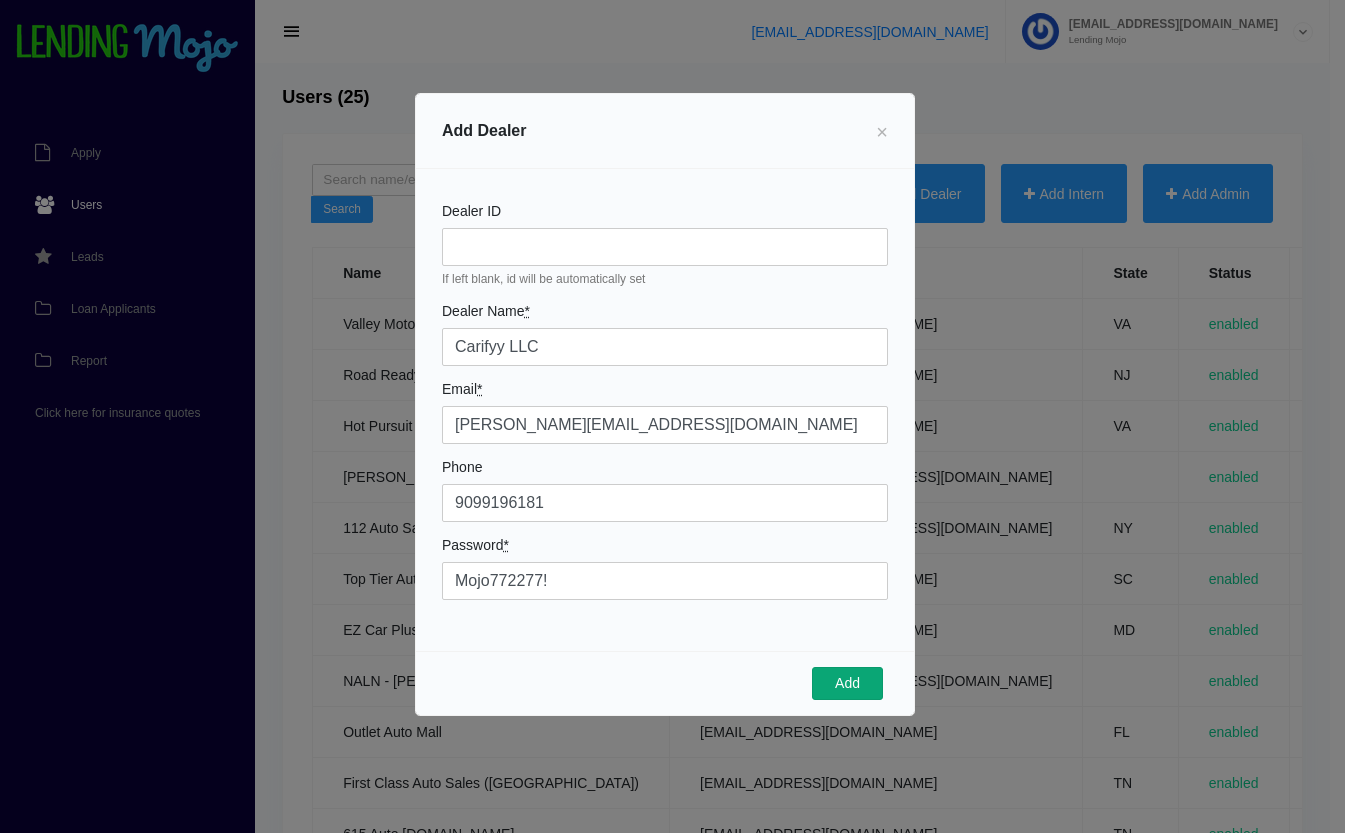 click on "Add" at bounding box center (847, 684) 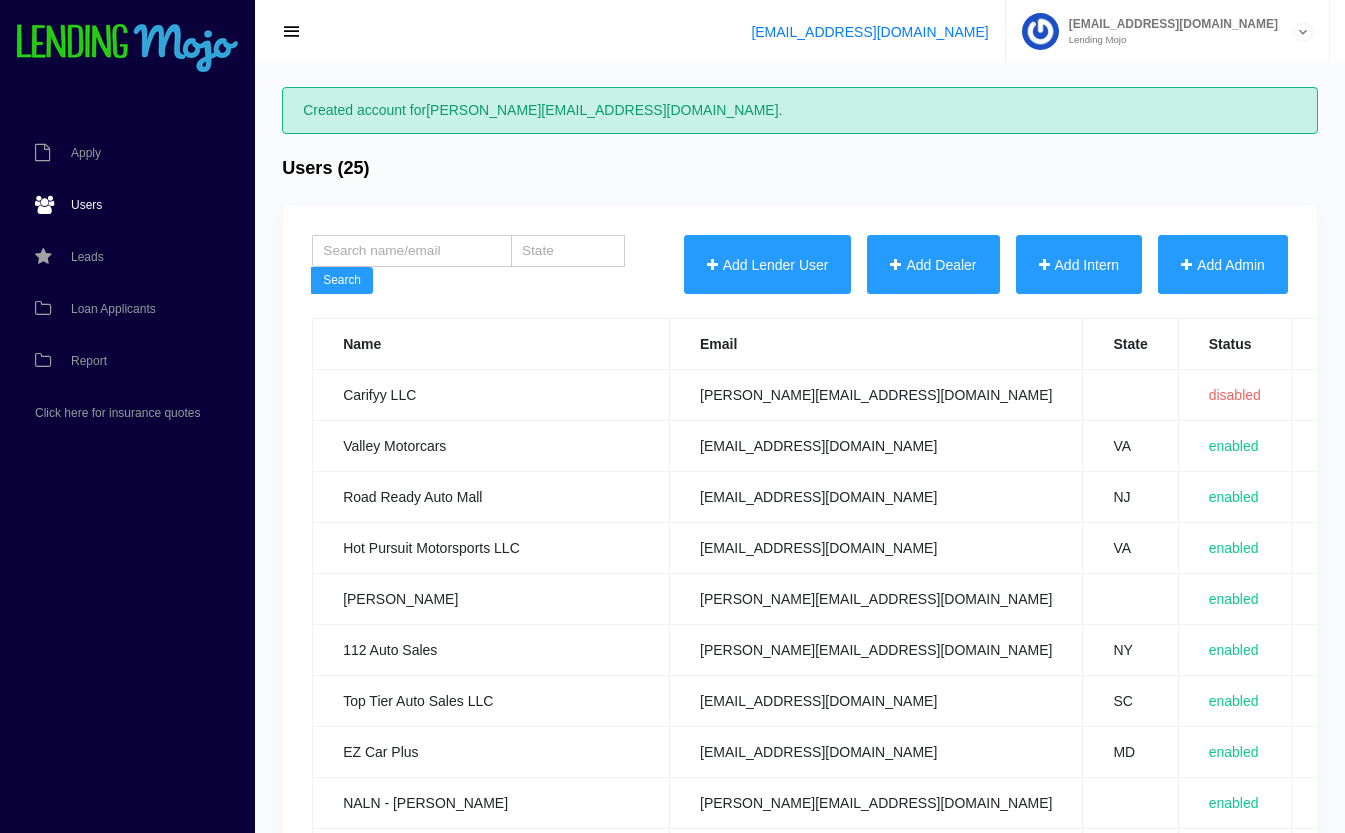 scroll, scrollTop: 0, scrollLeft: 0, axis: both 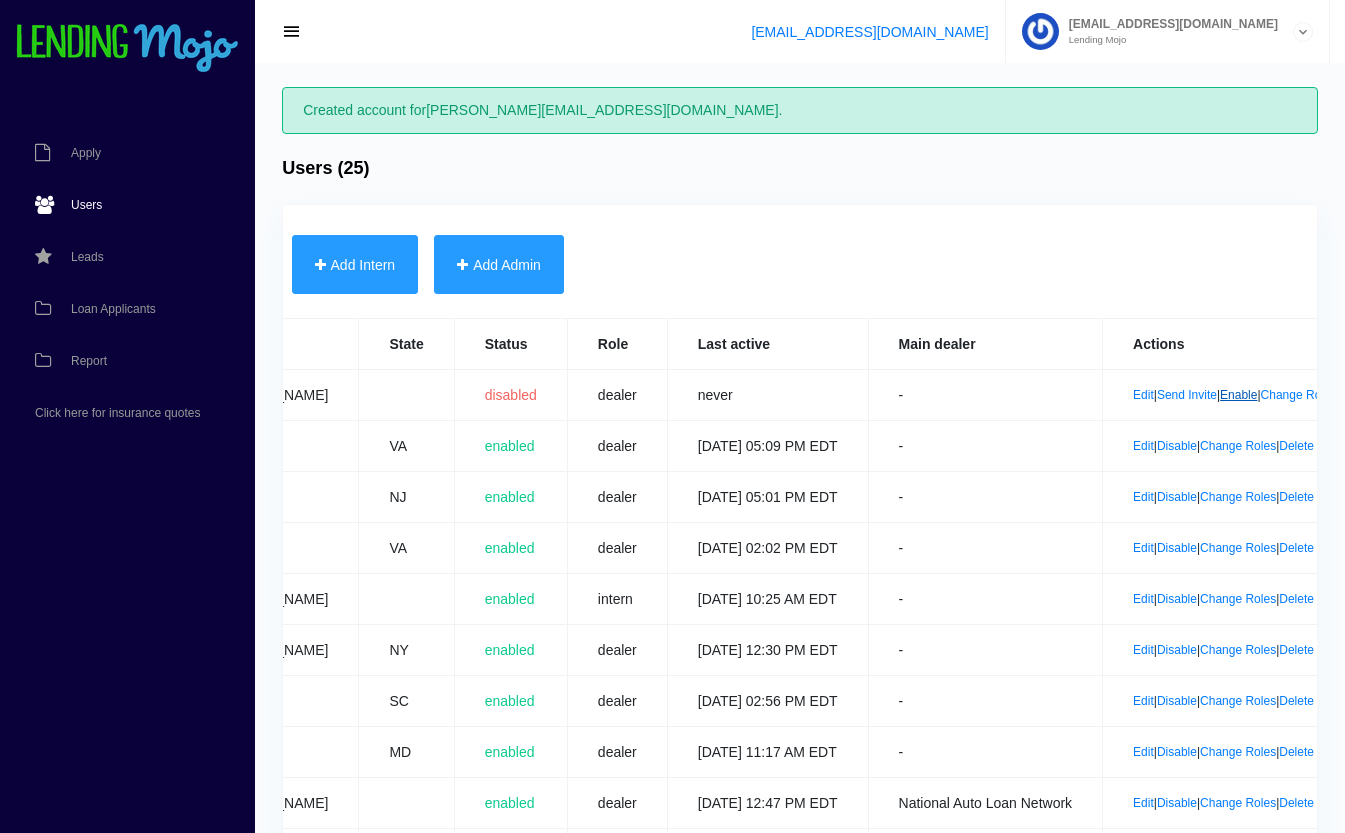 click on "Enable" at bounding box center [1238, 395] 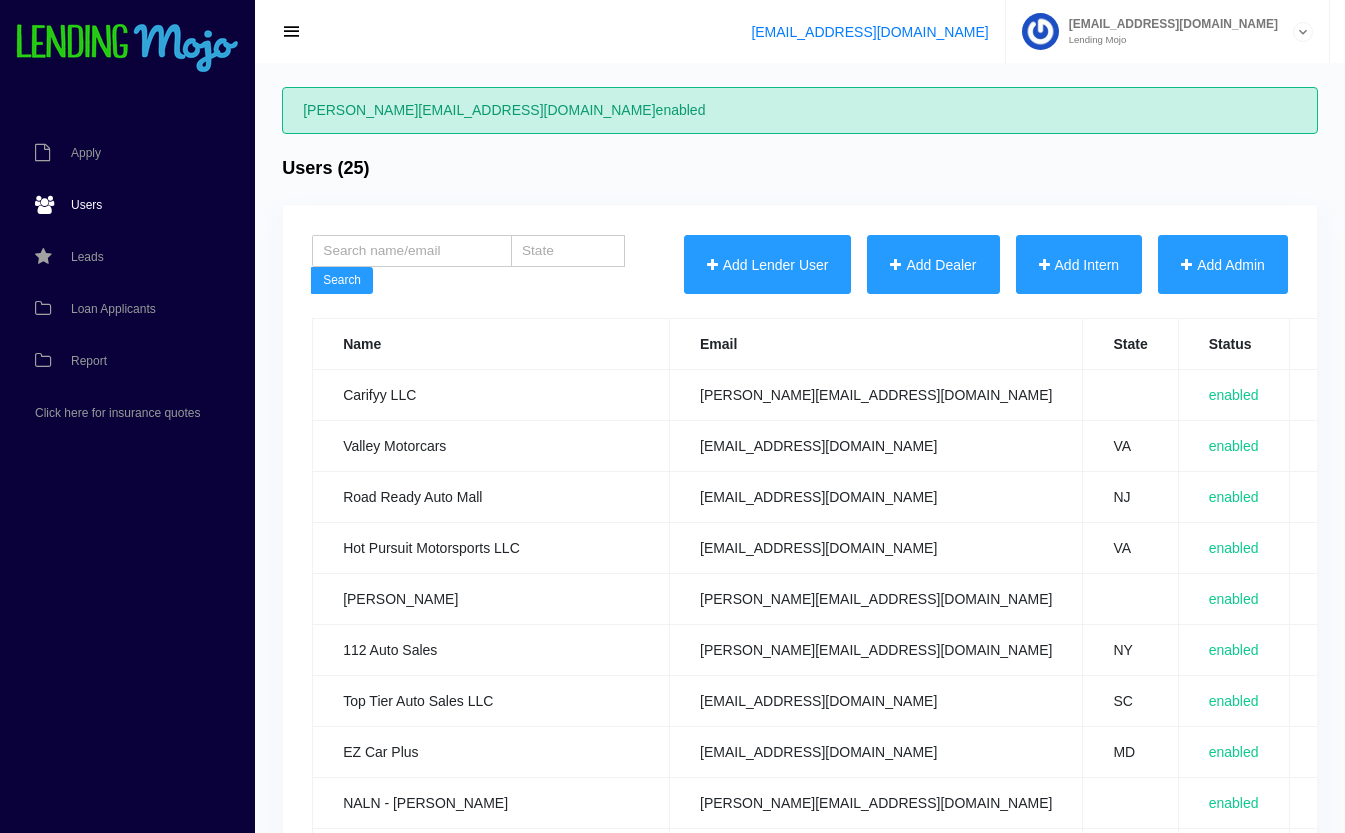 scroll, scrollTop: 0, scrollLeft: 0, axis: both 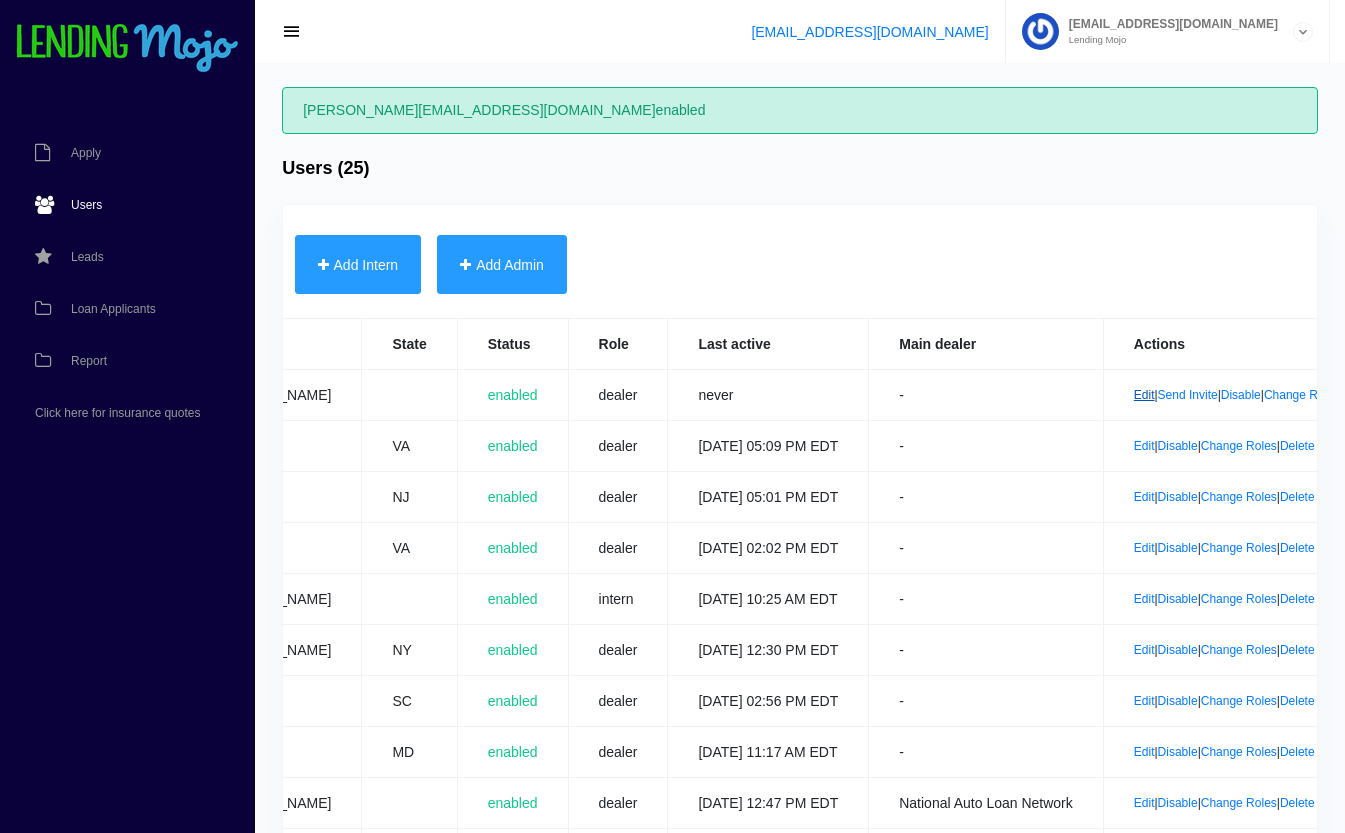click on "Edit" at bounding box center (1144, 395) 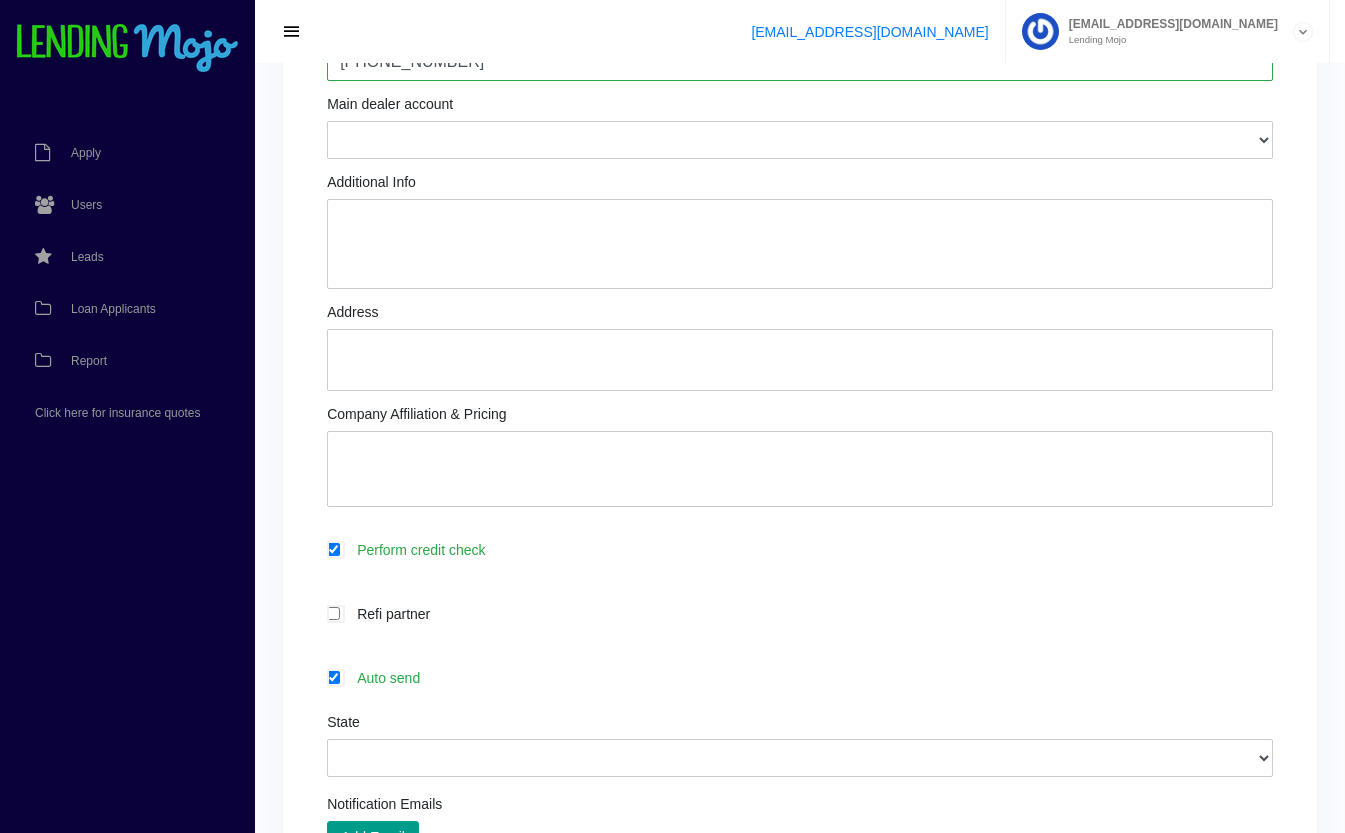 scroll, scrollTop: 451, scrollLeft: 0, axis: vertical 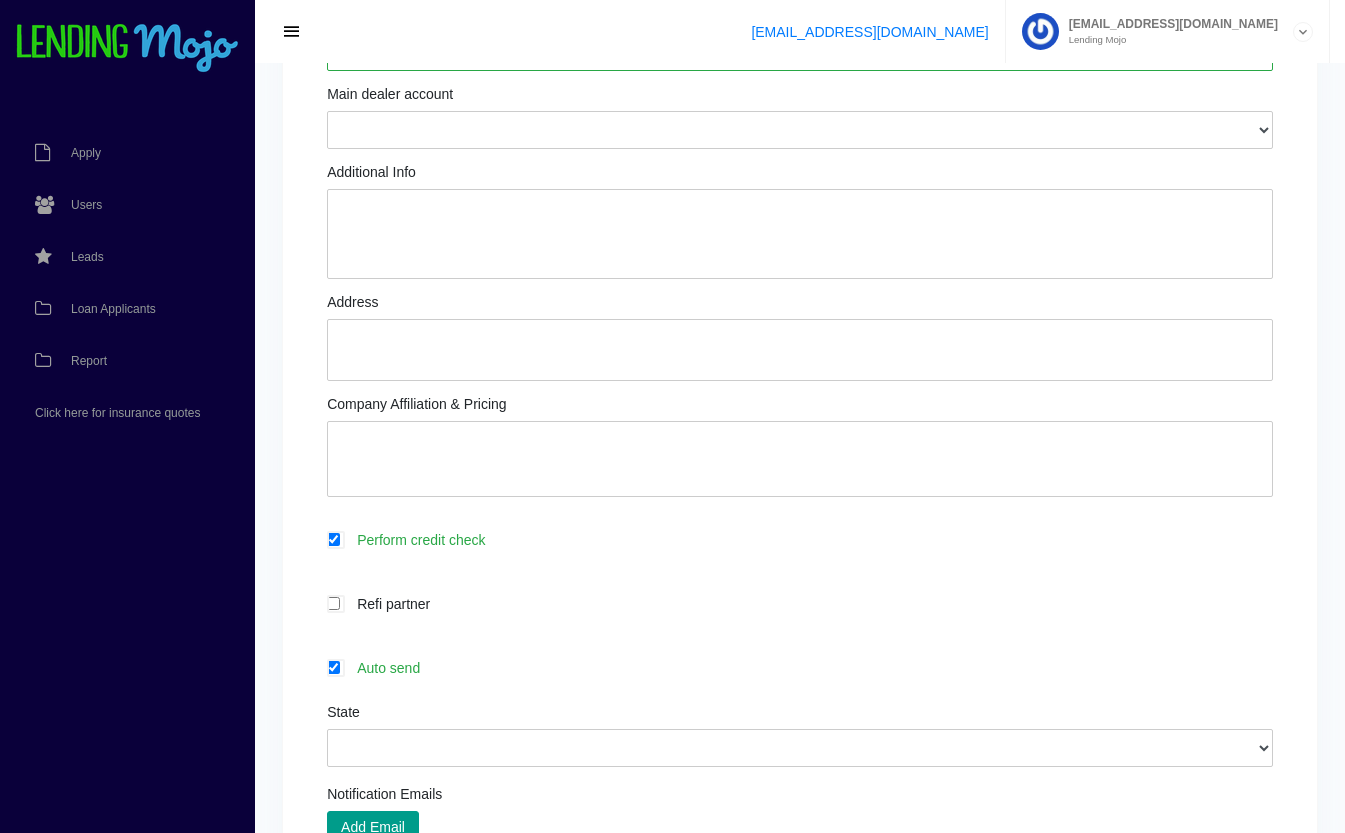 click on "Auto send" at bounding box center [810, 667] 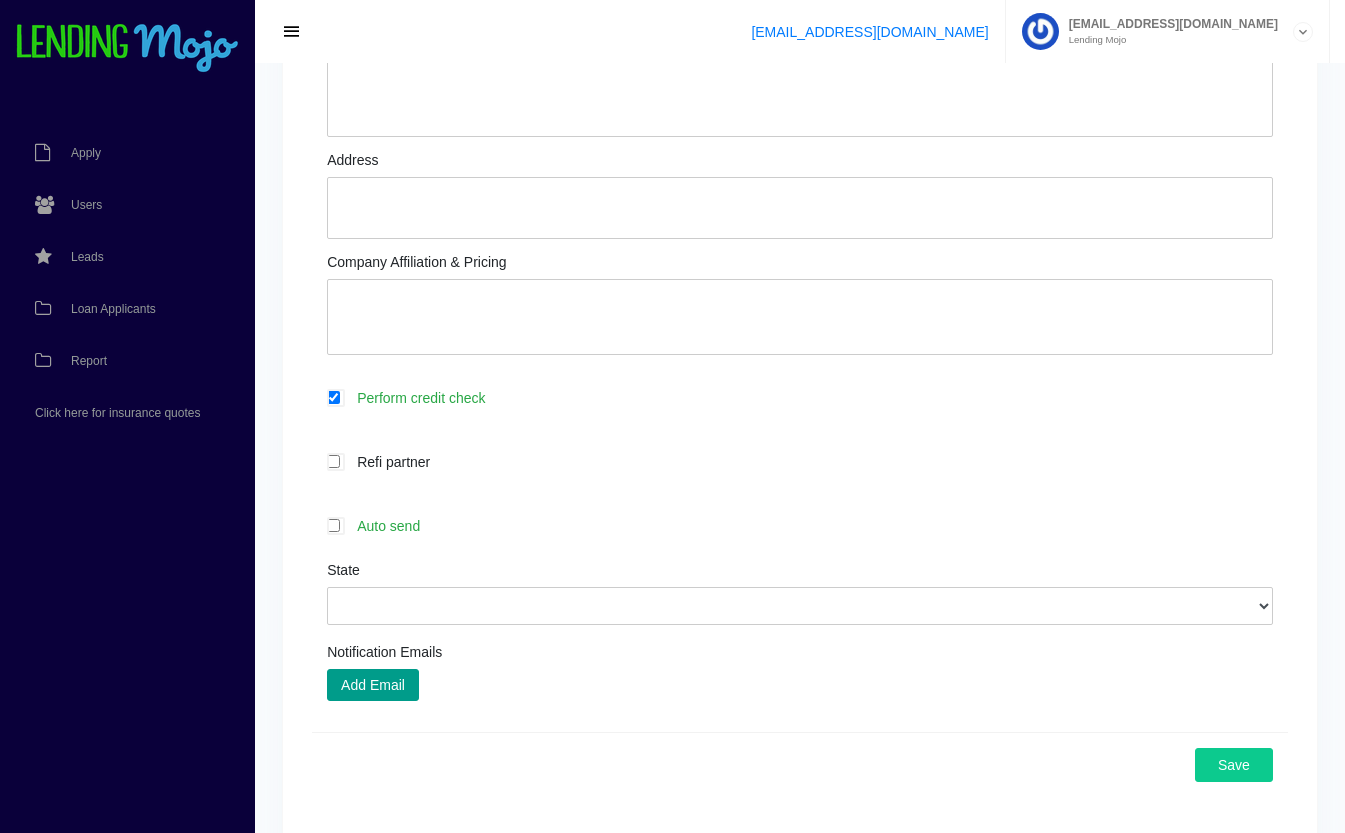 scroll, scrollTop: 612, scrollLeft: 0, axis: vertical 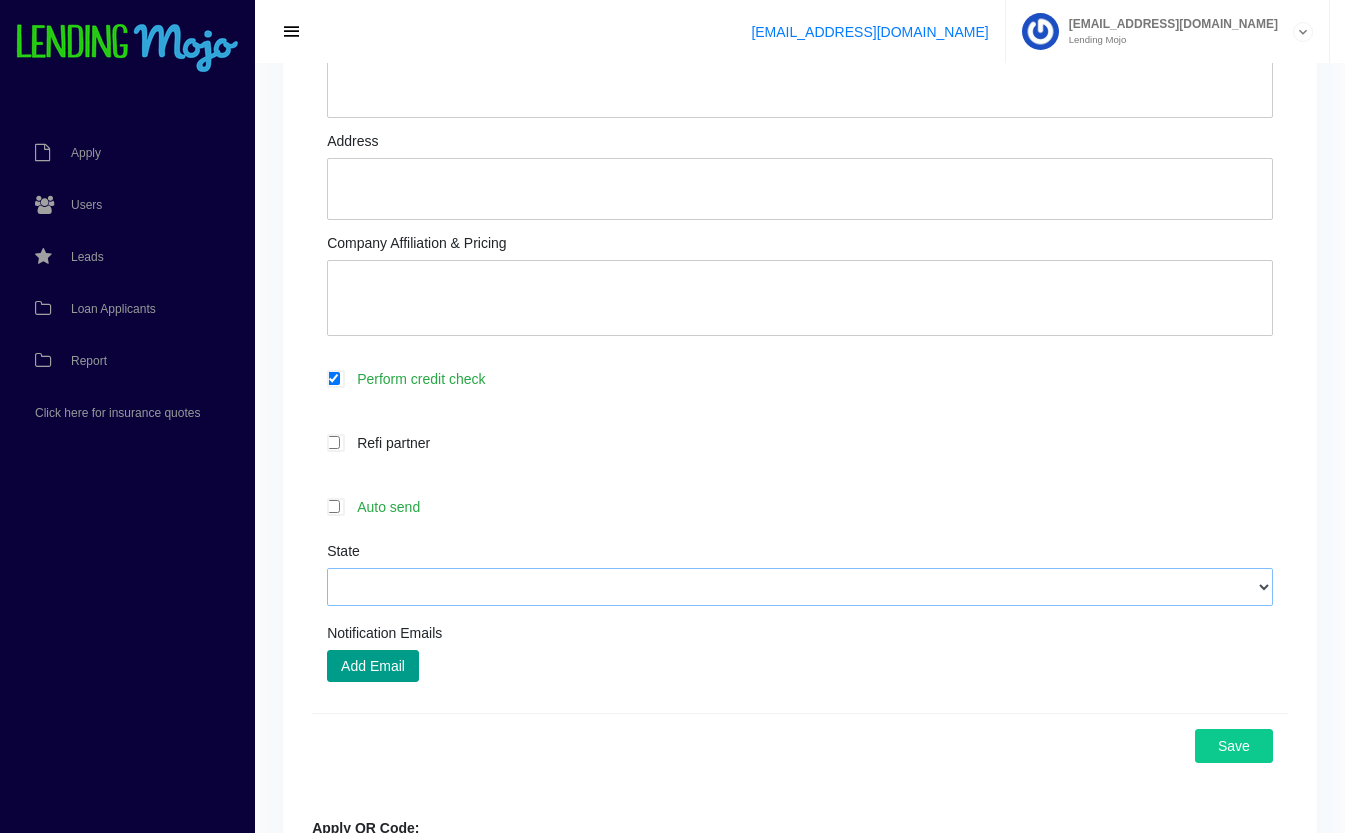 click on "[US_STATE]
[US_STATE]
[US_STATE]
[US_STATE]
[US_STATE]
[US_STATE]
[US_STATE]
[US_STATE]
[US_STATE]
[US_STATE]
[US_STATE]
[US_STATE]
[US_STATE]
[US_STATE]
[US_STATE]
[US_STATE]
[US_STATE]
[US_STATE]
[US_STATE]
[US_STATE]
[US_STATE]
[US_STATE]
[US_STATE]
[US_STATE]
[US_STATE]
[US_STATE]
[US_STATE]
[US_STATE]
[US_STATE]
[US_STATE]
[US_STATE]
[US_STATE]
[US_STATE]
[US_STATE]
[US_STATE]
[US_STATE]
[US_STATE]
[US_STATE]
[US_STATE]
[US_STATE]
[US_STATE]
[US_STATE]
[US_STATE]
[US_STATE]
[US_STATE]
[US_STATE]
[US_STATE]
[US_STATE][PERSON_NAME][US_STATE]
[US_STATE]
[US_STATE]
[US_STATE]" at bounding box center (800, 587) 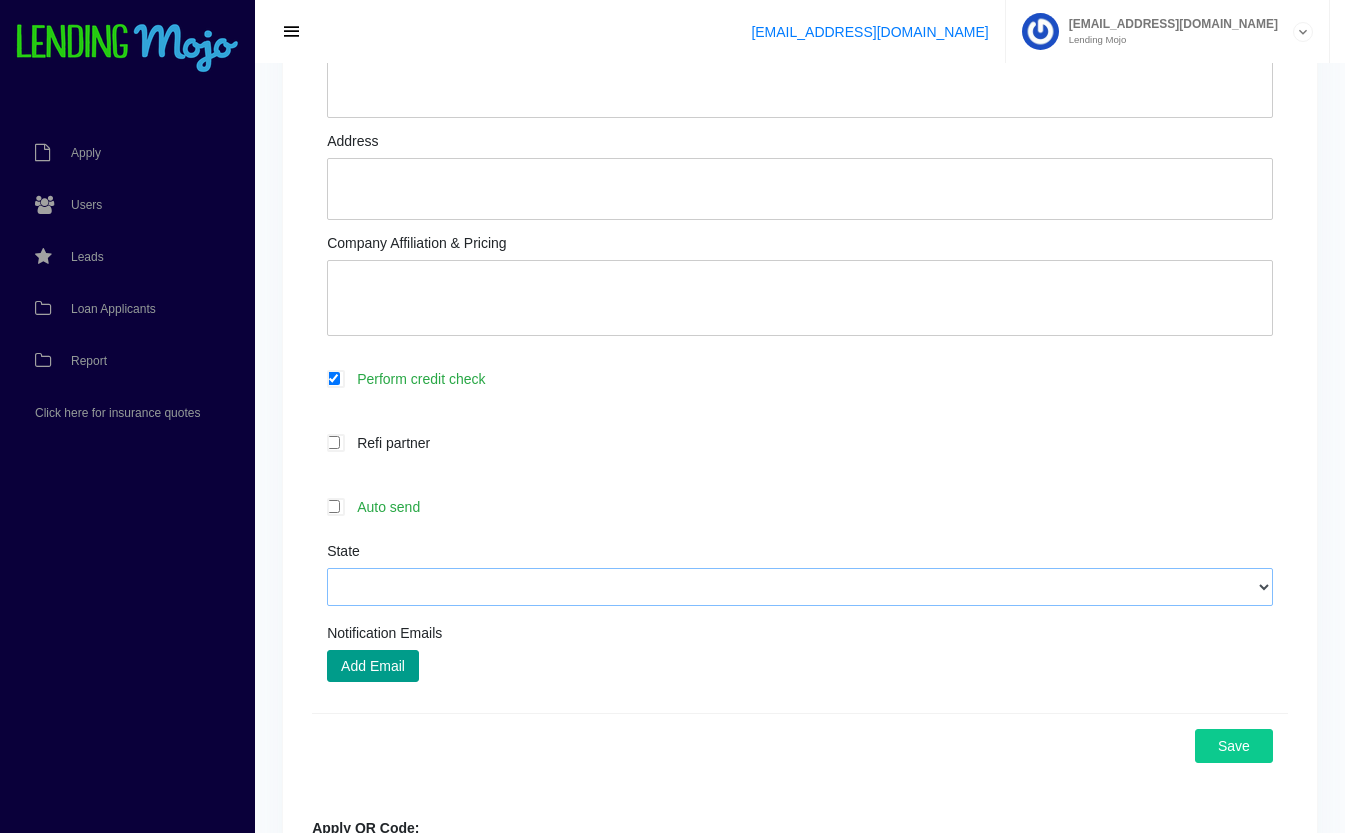 select on "CA" 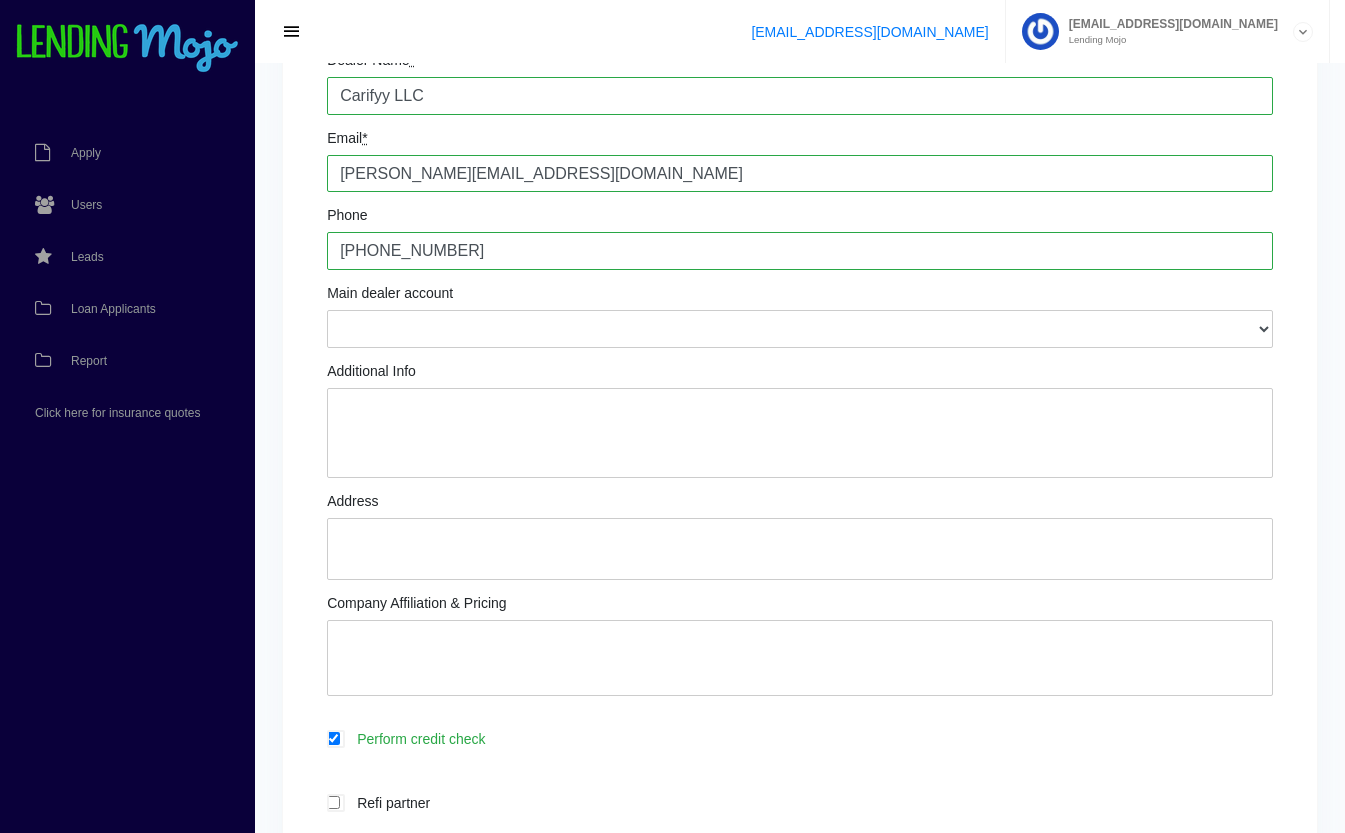 scroll, scrollTop: 260, scrollLeft: 0, axis: vertical 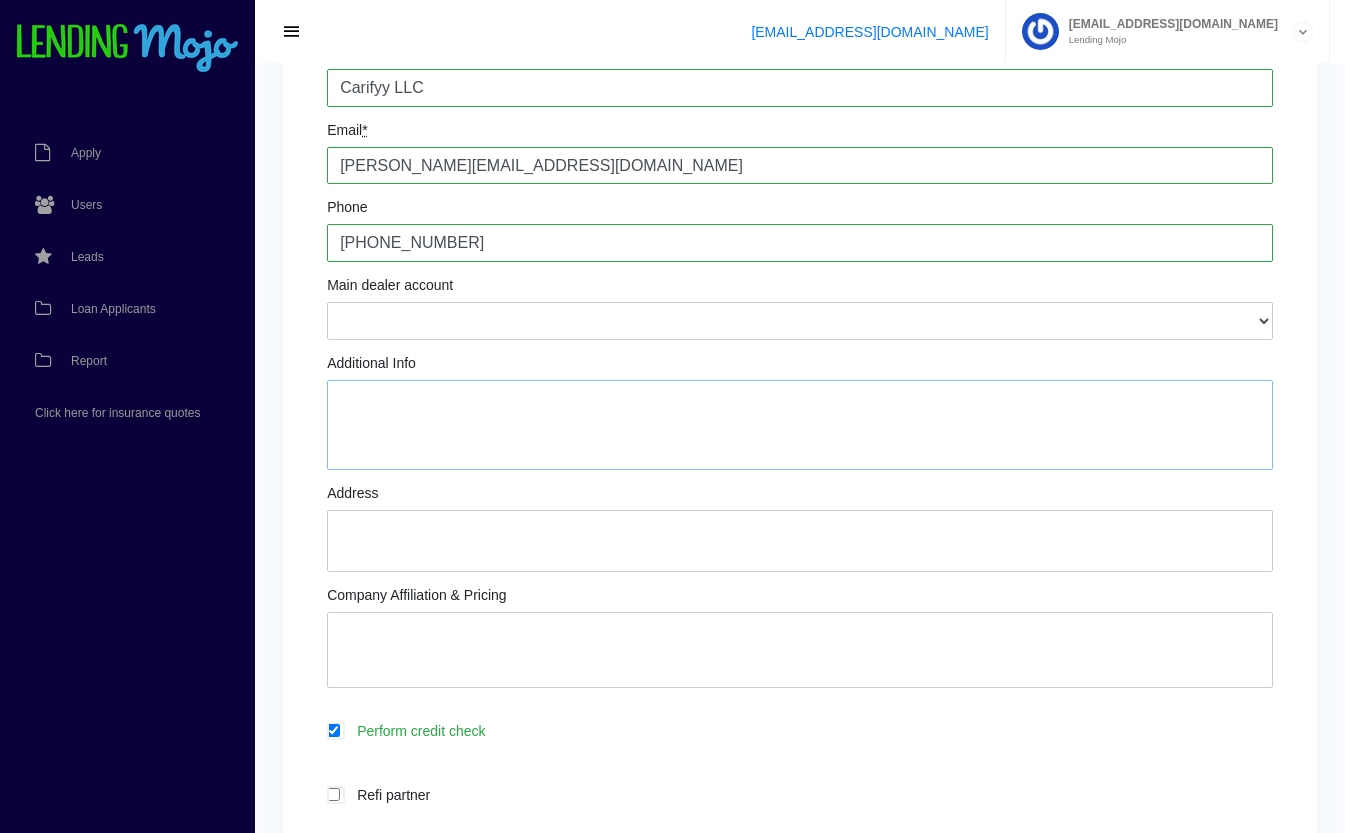 click on "Additional Info" at bounding box center (800, 425) 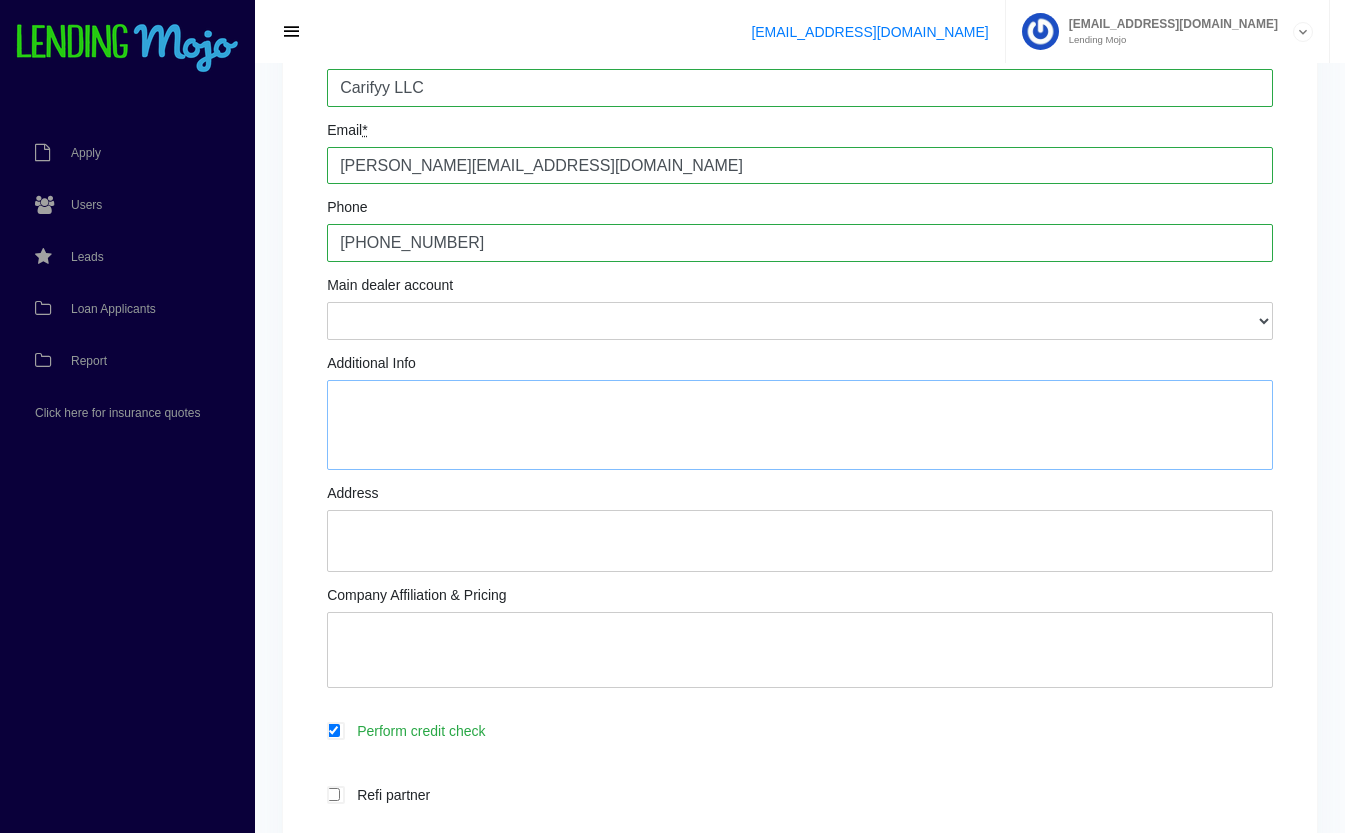 type on "s" 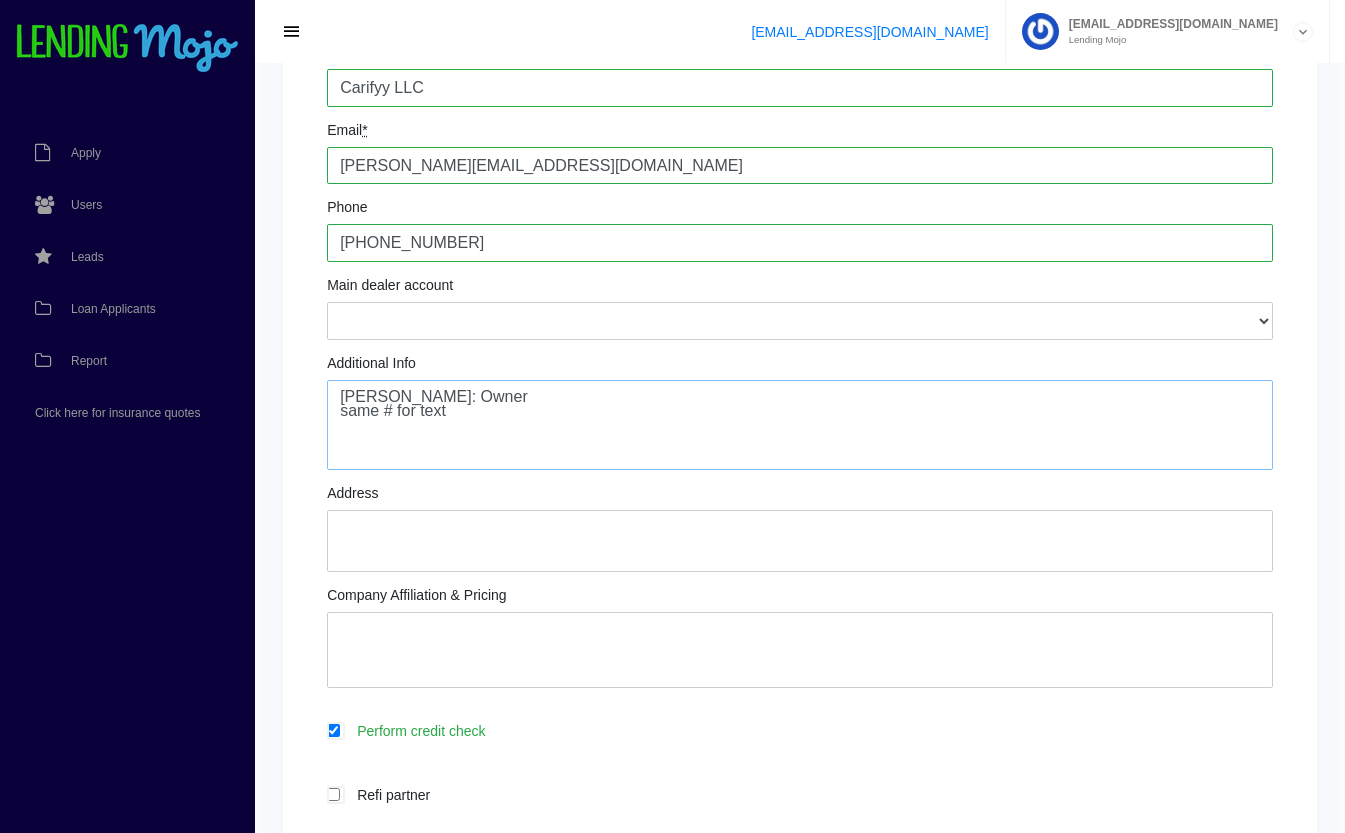 type on "Sean Shabaz Khan: Owner
same # for text" 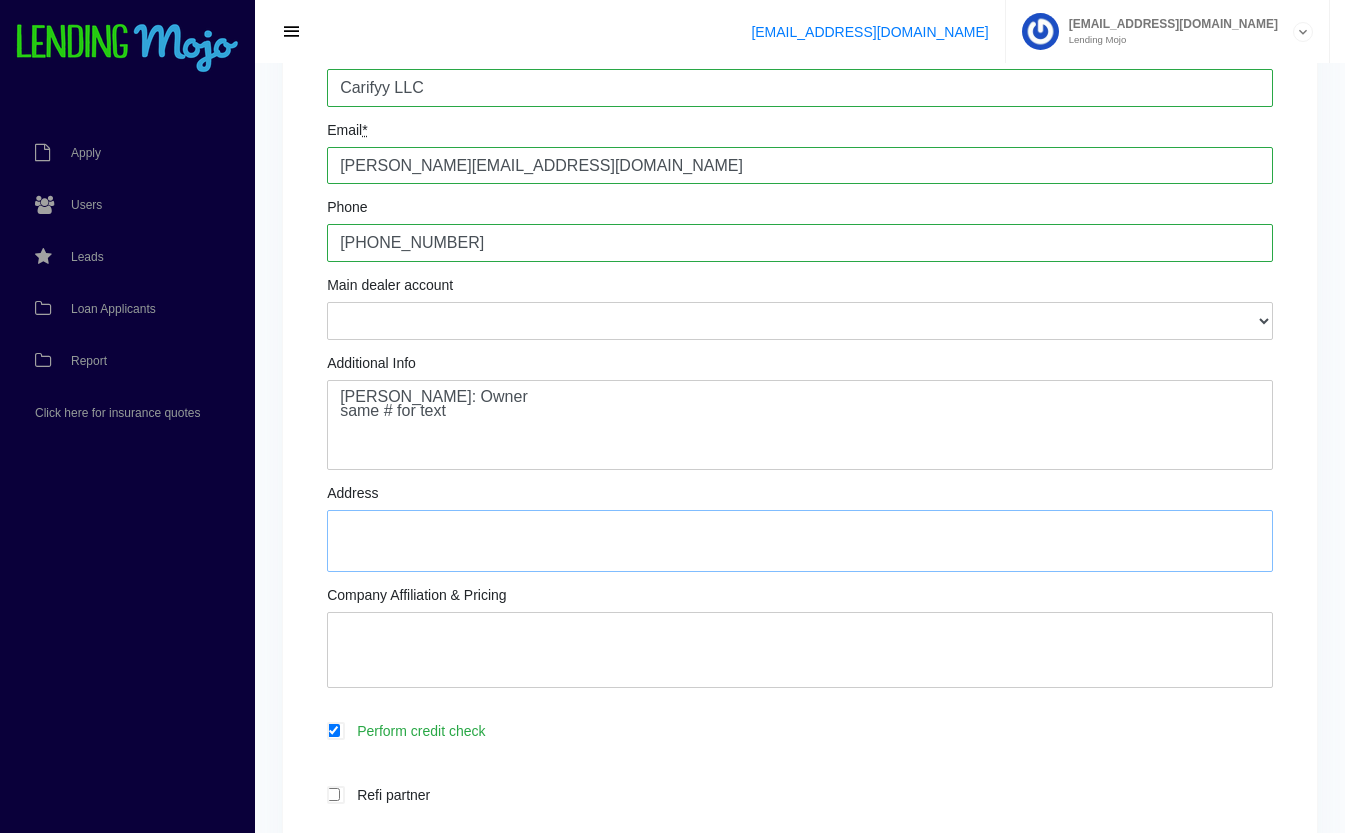 click on "Address" at bounding box center [800, 541] 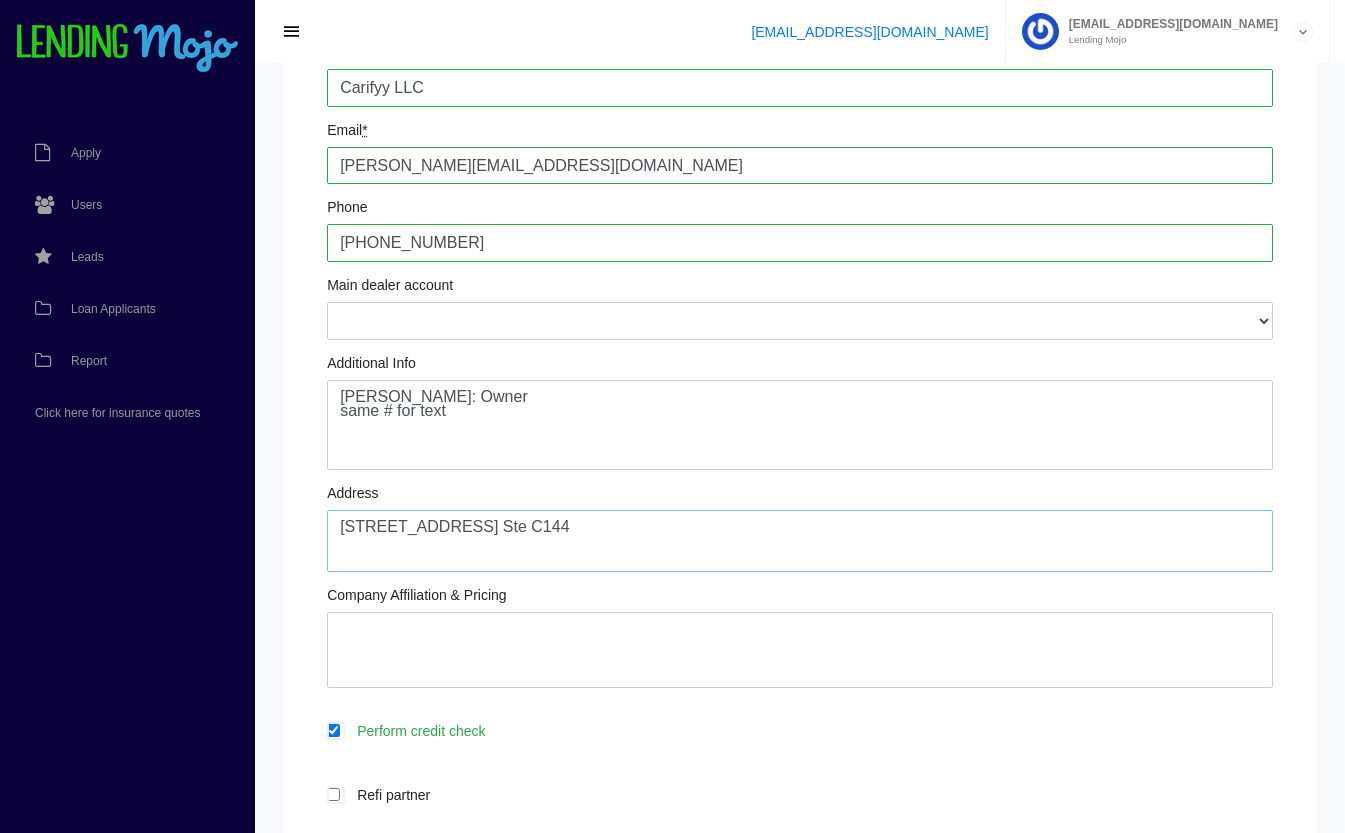 click on "170 N Arrowhead Ave. Ste C144" at bounding box center (800, 541) 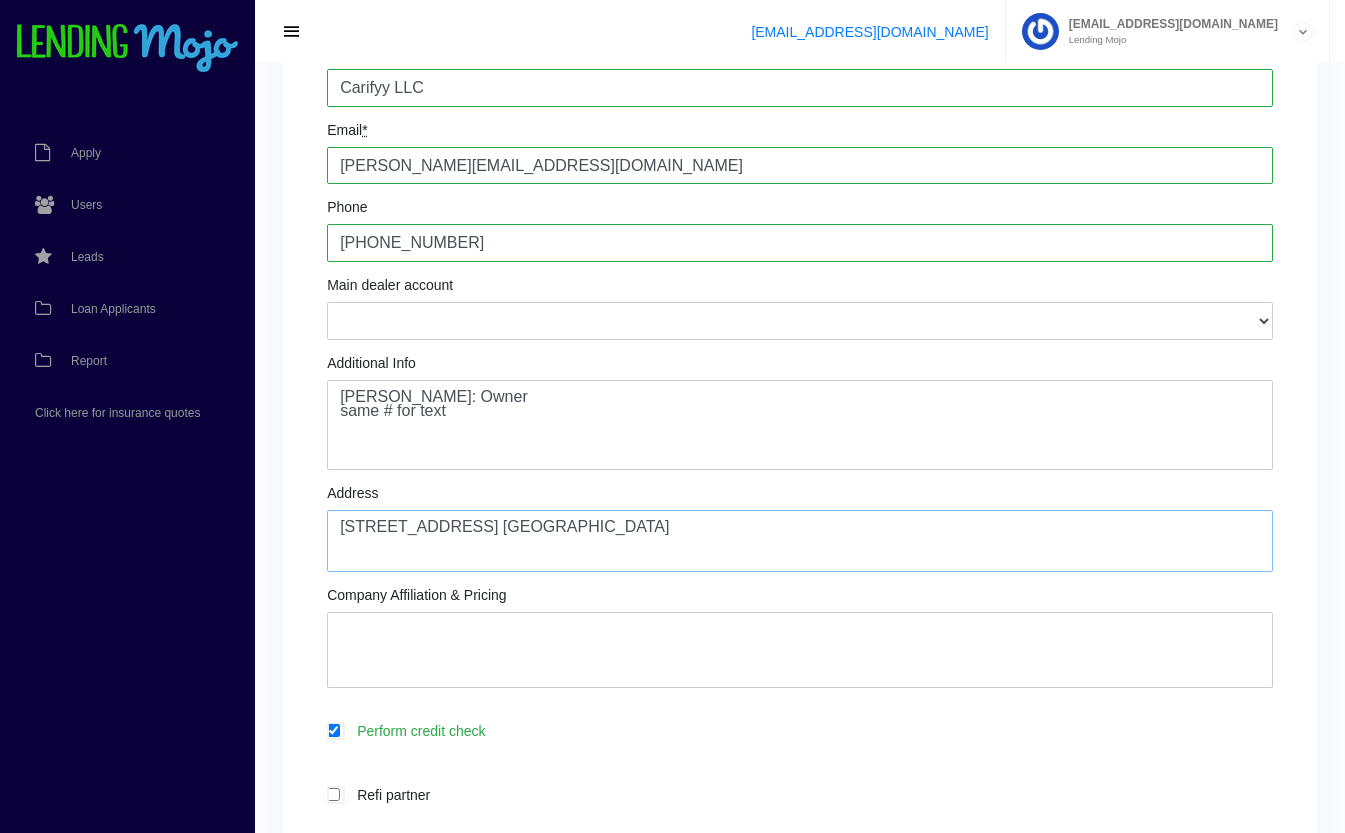 type on "170 N Arrowhead Ave. Ste C144
Rialto, CA
92376" 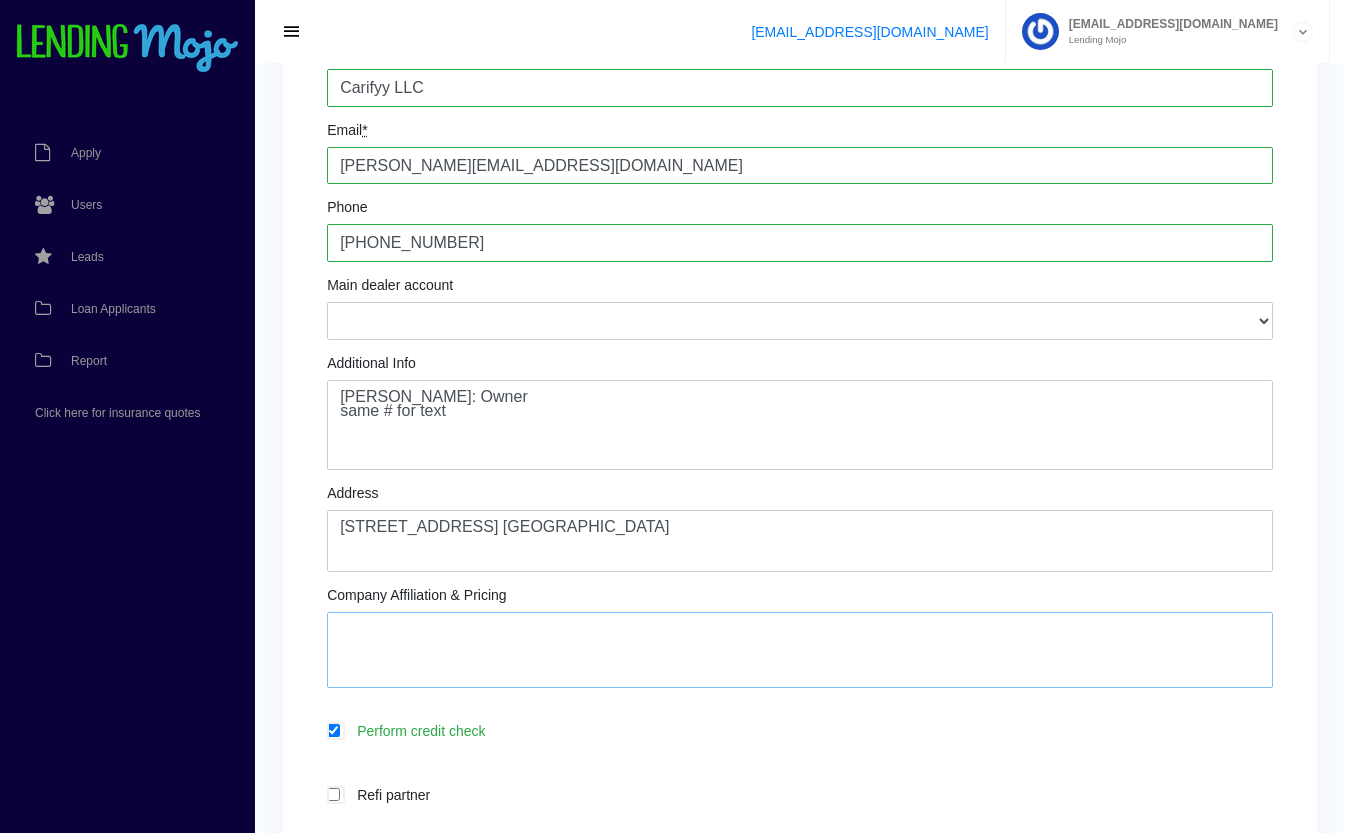 click on "Company Affiliation & Pricing" at bounding box center (800, 650) 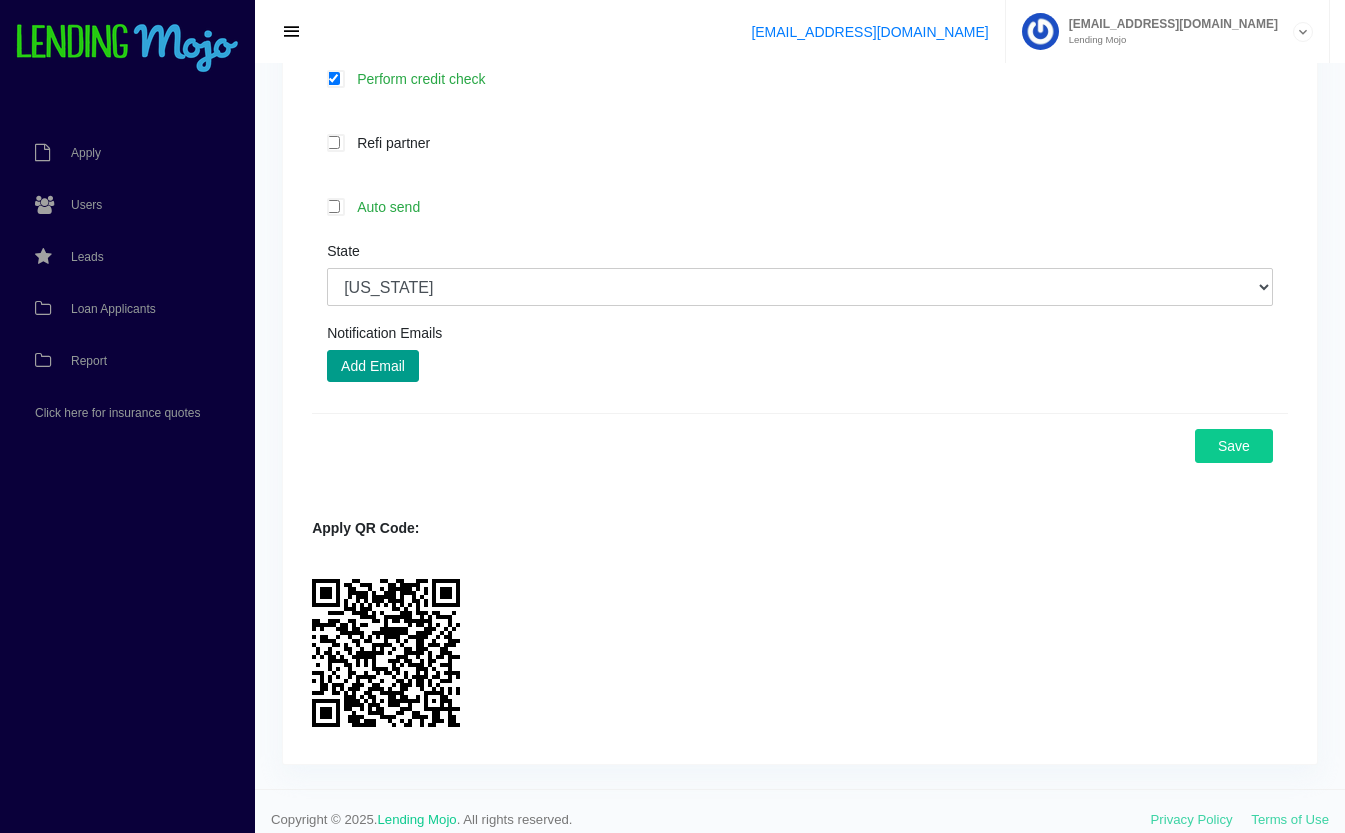 scroll, scrollTop: 913, scrollLeft: 0, axis: vertical 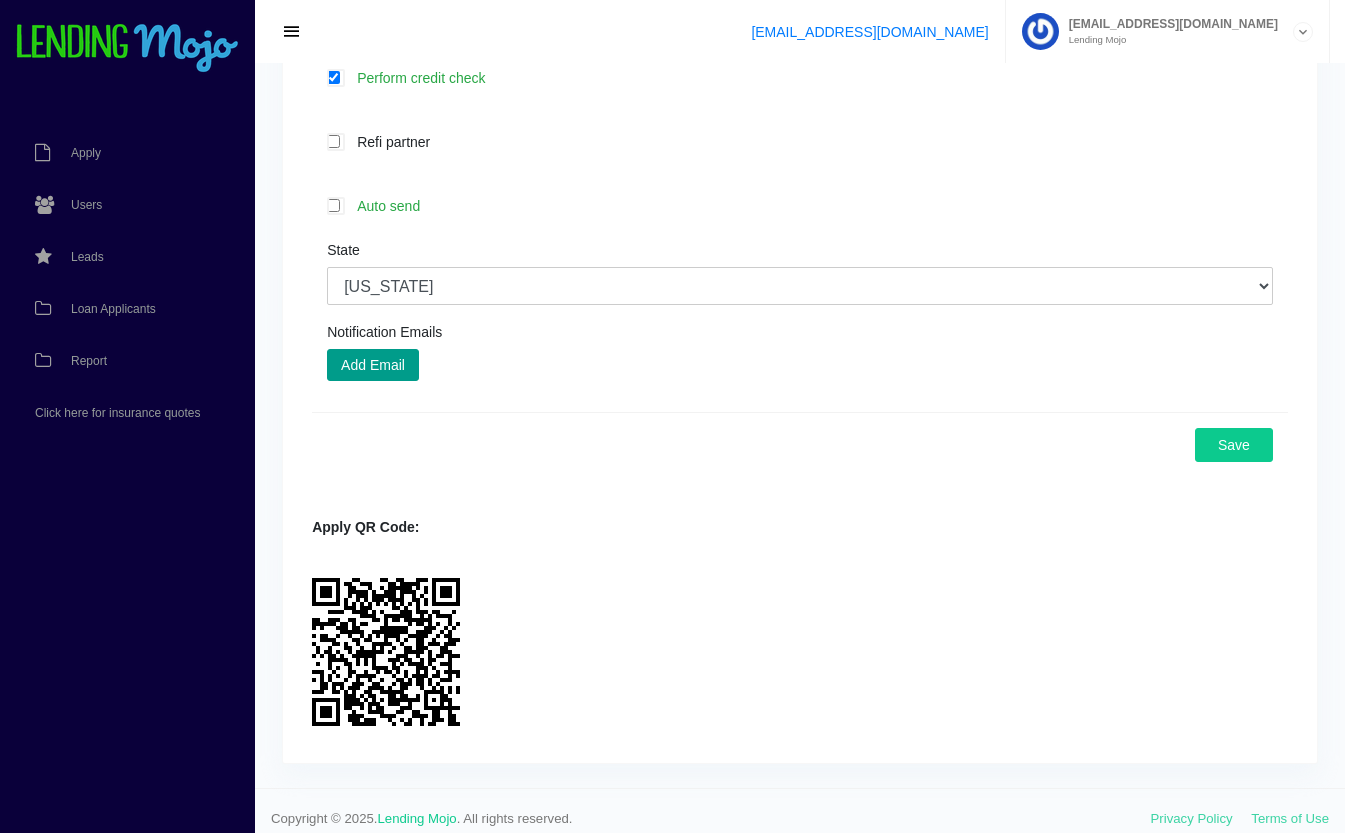 type on "GWC (new) - lead came from 786 Auto Group (ny)" 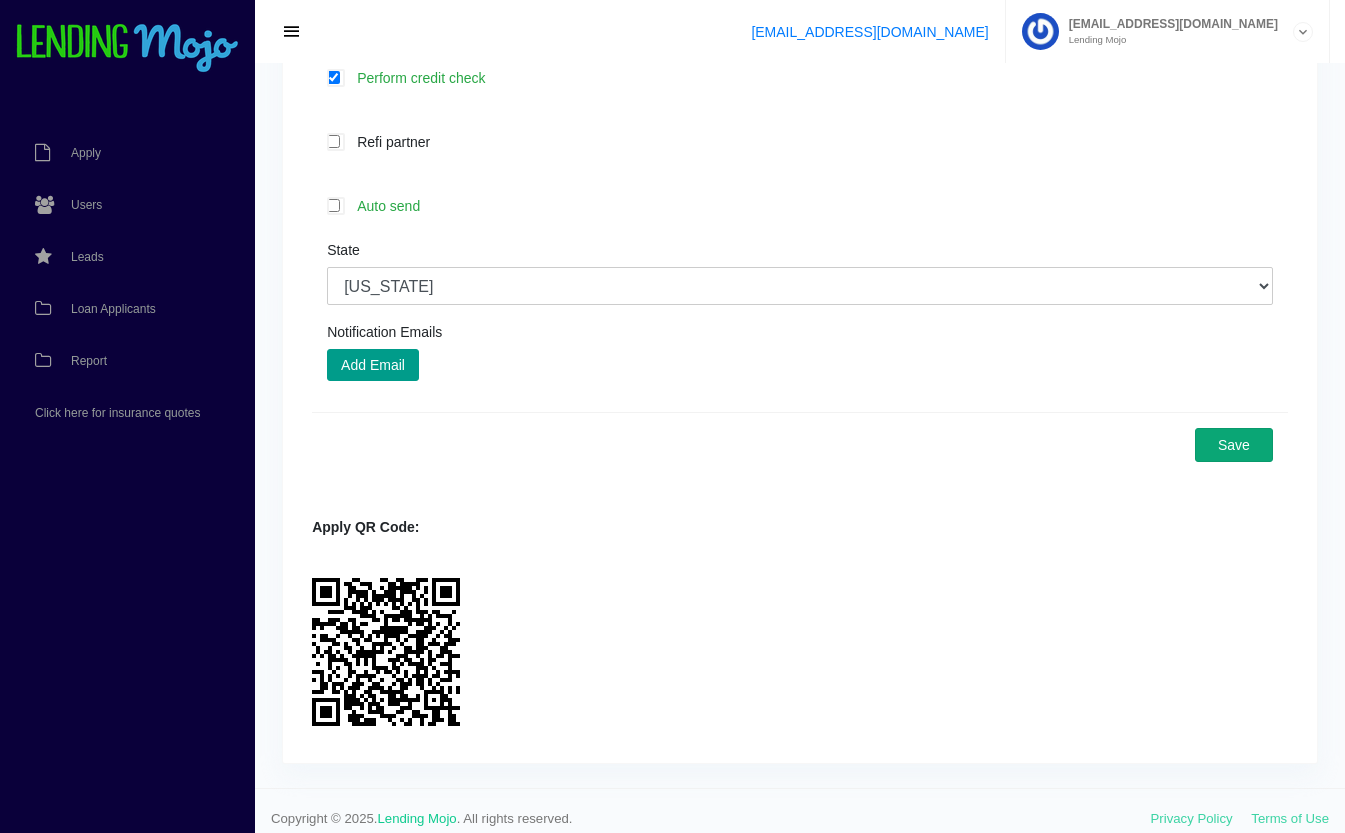 click on "Save" at bounding box center (1234, 445) 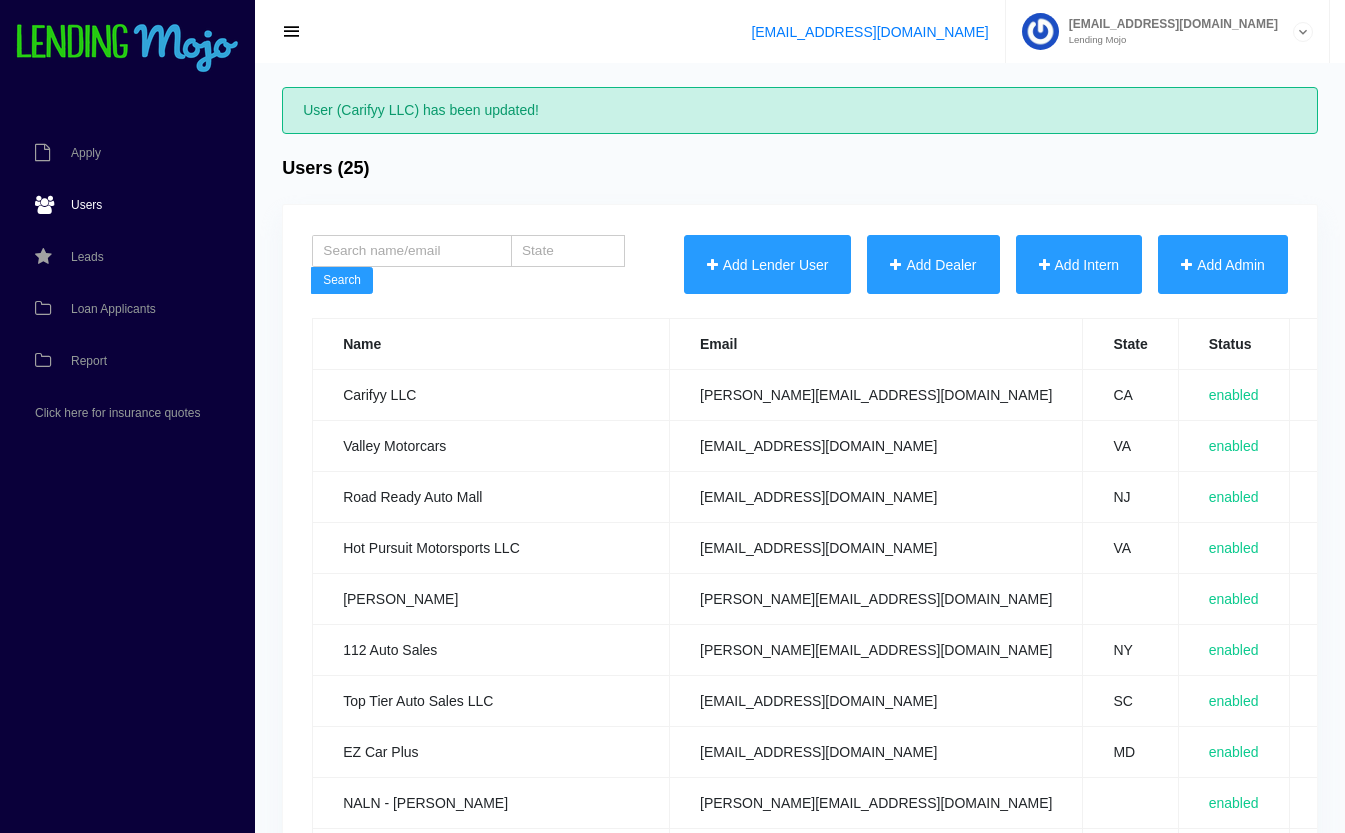 scroll, scrollTop: 0, scrollLeft: 0, axis: both 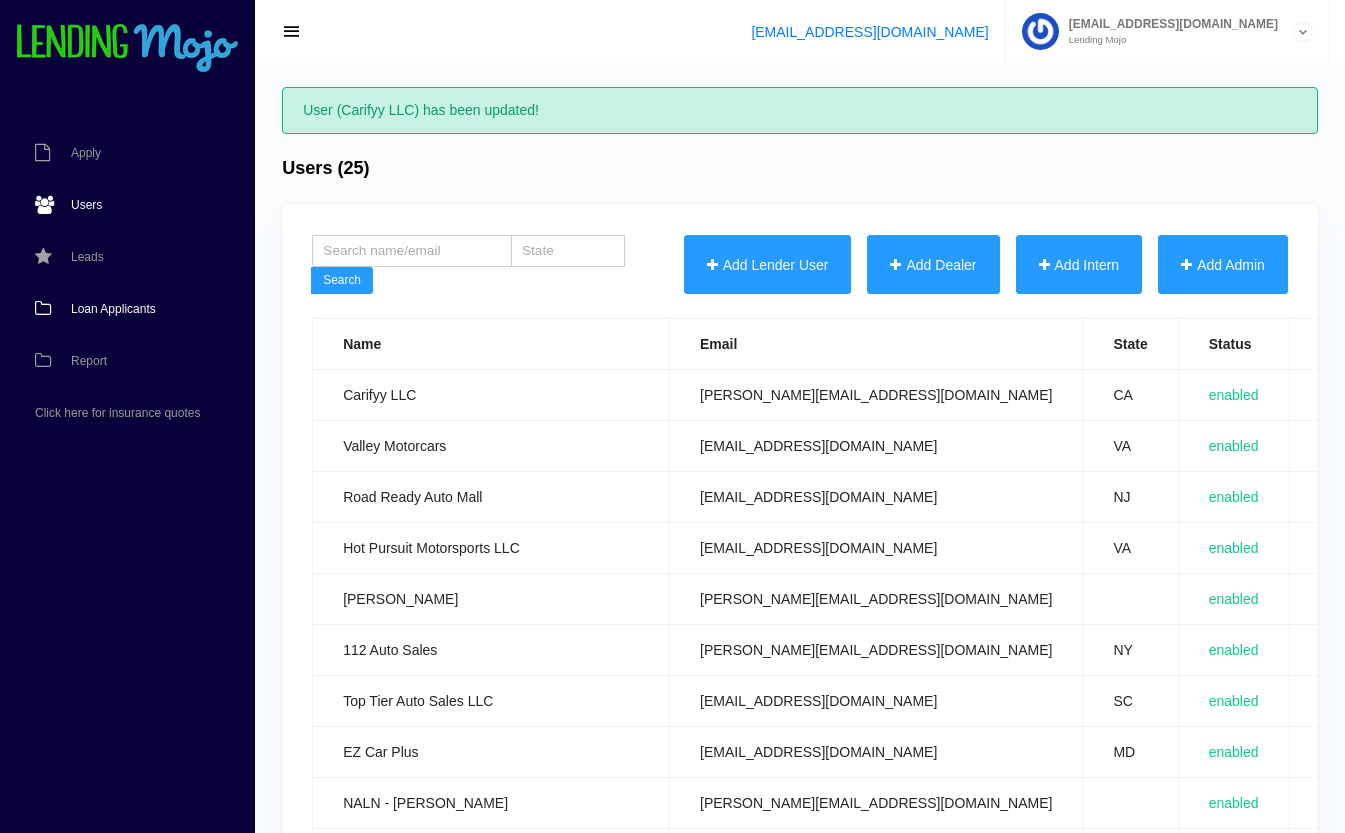 click on "Loan Applicants" at bounding box center [113, 309] 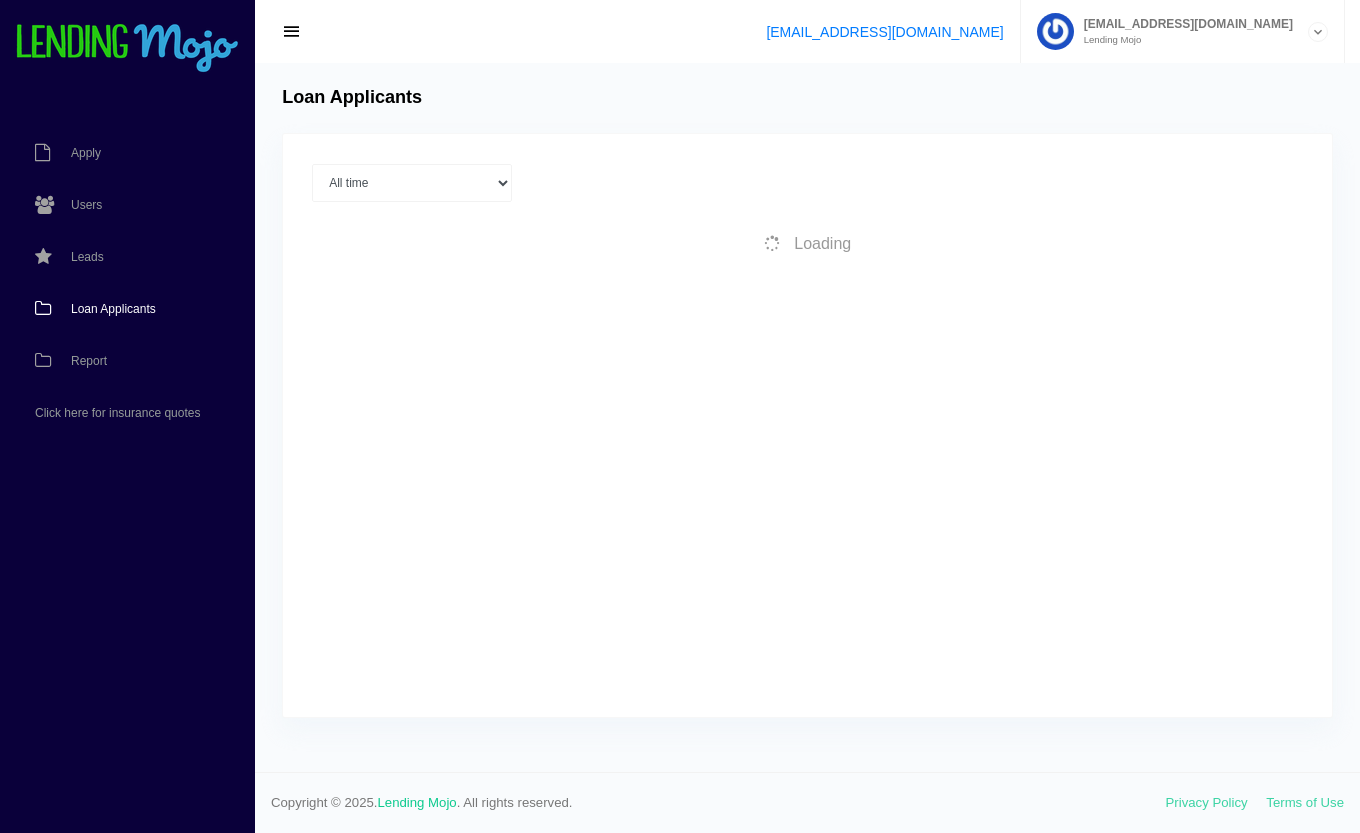 scroll, scrollTop: 0, scrollLeft: 0, axis: both 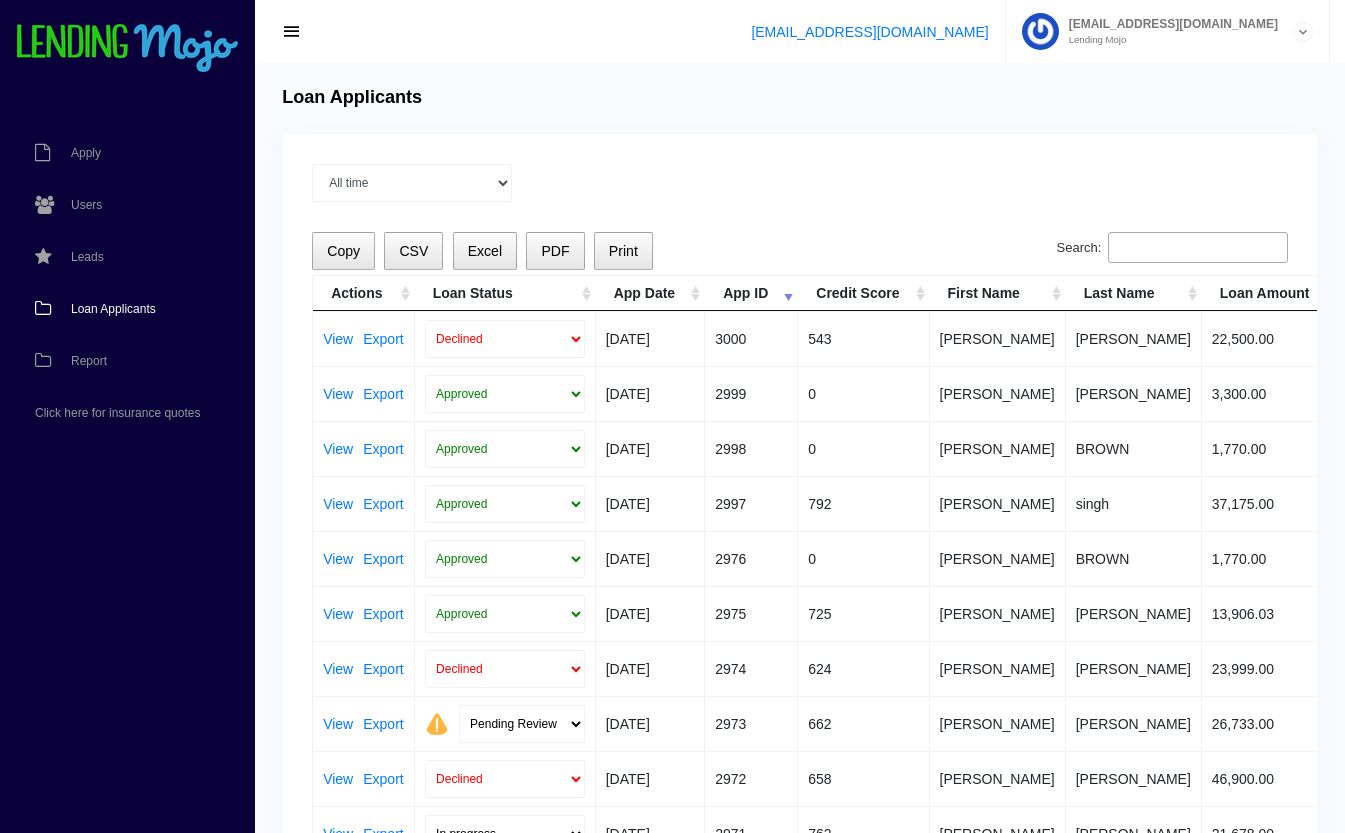 click on "Search:" at bounding box center [1198, 248] 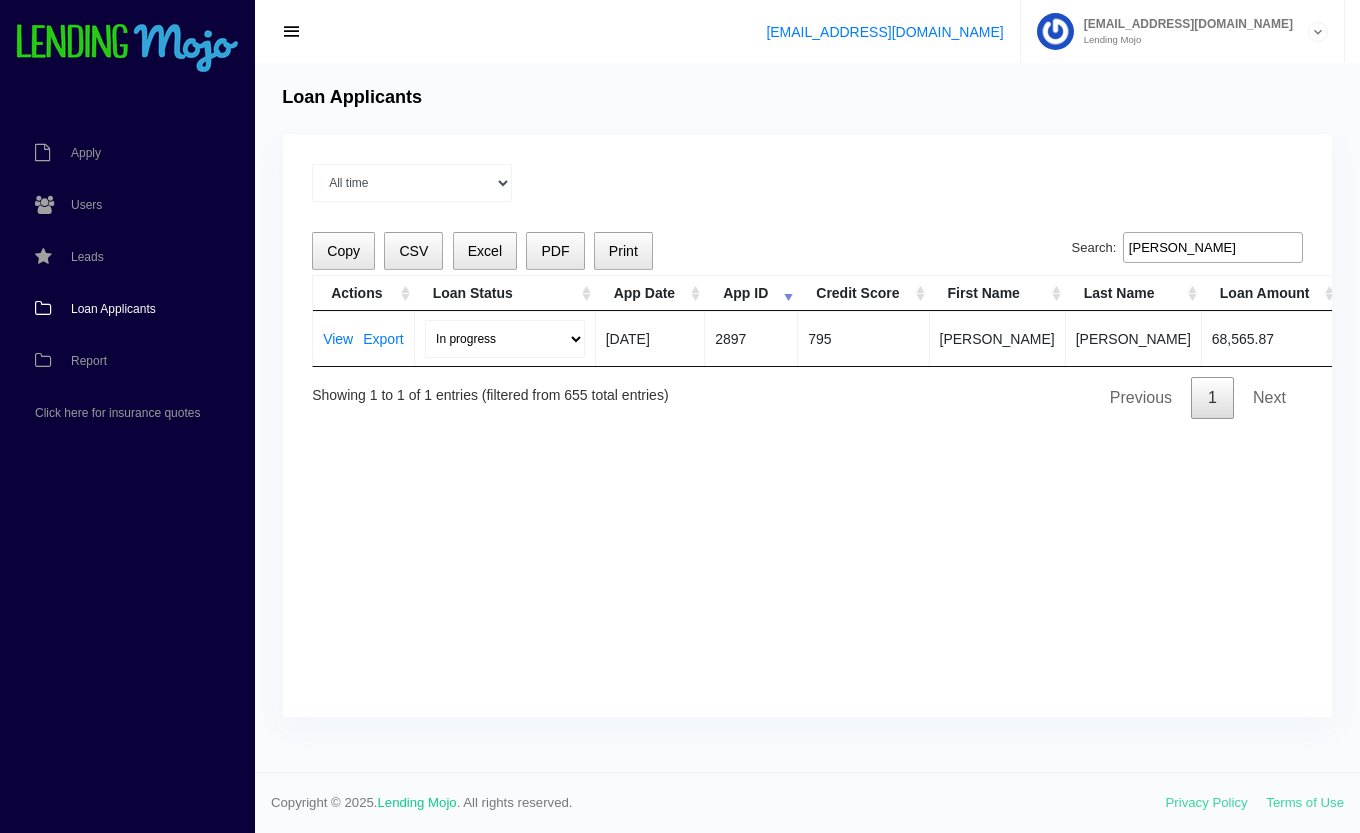 type on "[PERSON_NAME]" 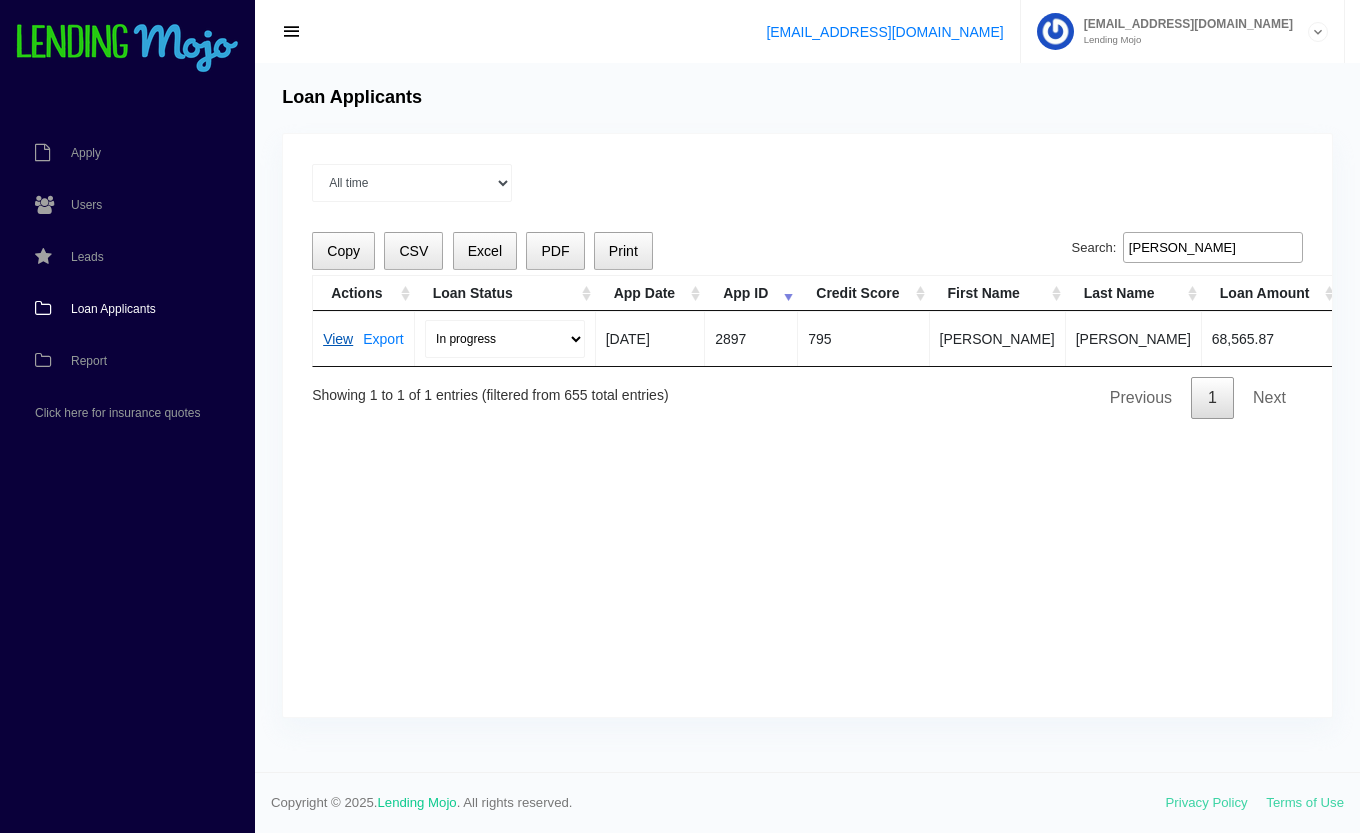 click on "View" at bounding box center [338, 339] 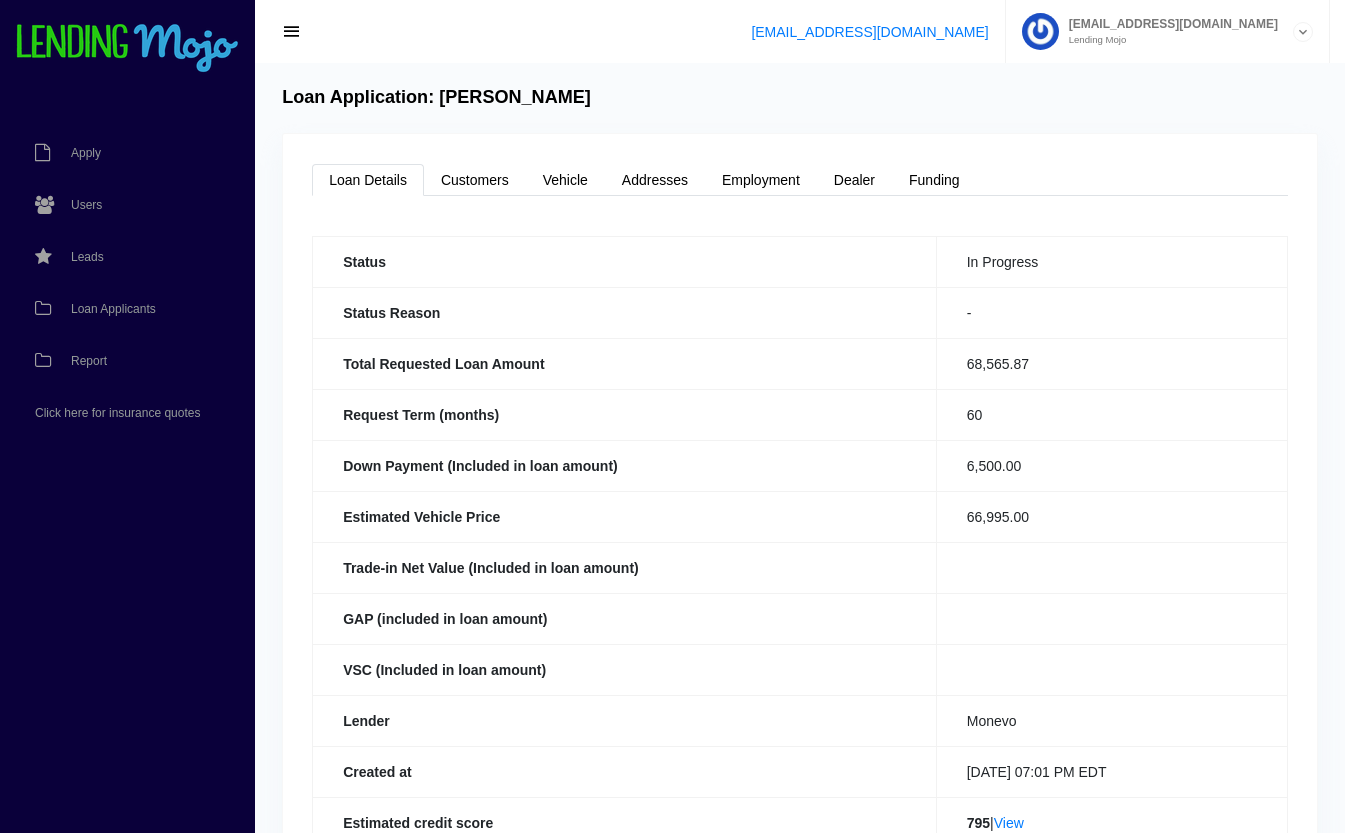 scroll, scrollTop: 0, scrollLeft: 0, axis: both 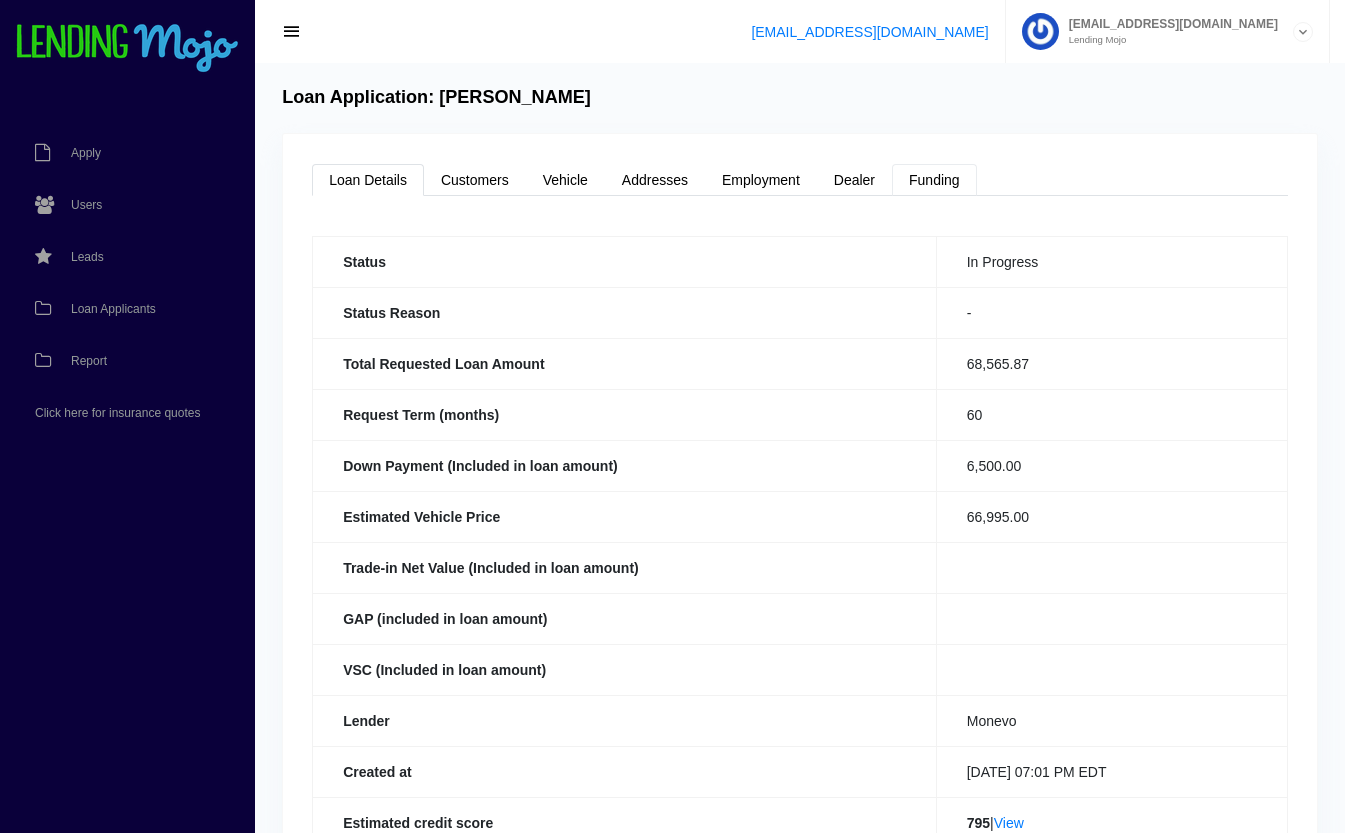 click on "Funding" at bounding box center [934, 180] 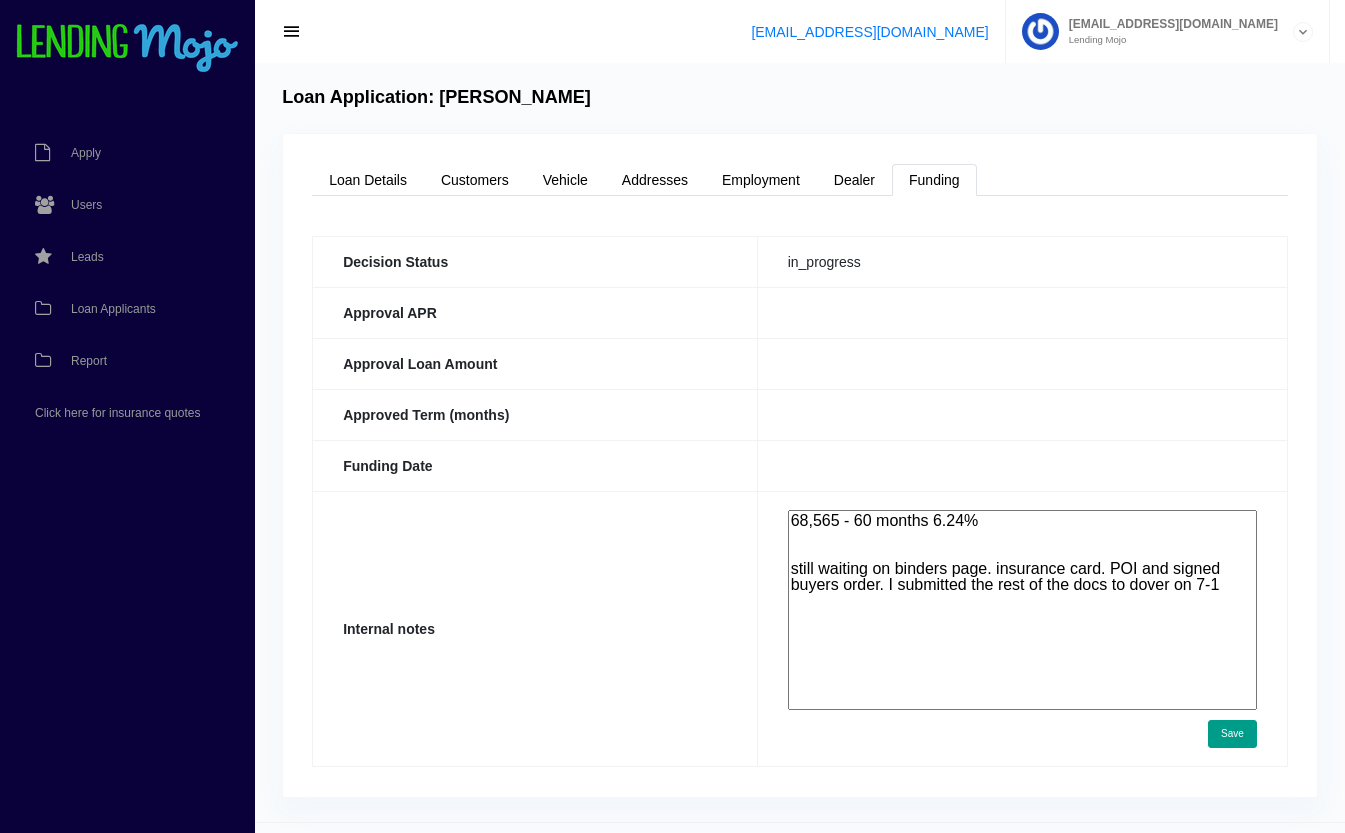 click on "68,565 - 60 months 6.24%
still waiting on binders page. insurance card. POI and signed buyers order. I submitted the rest of the docs to dover on 7-1" at bounding box center (1022, 610) 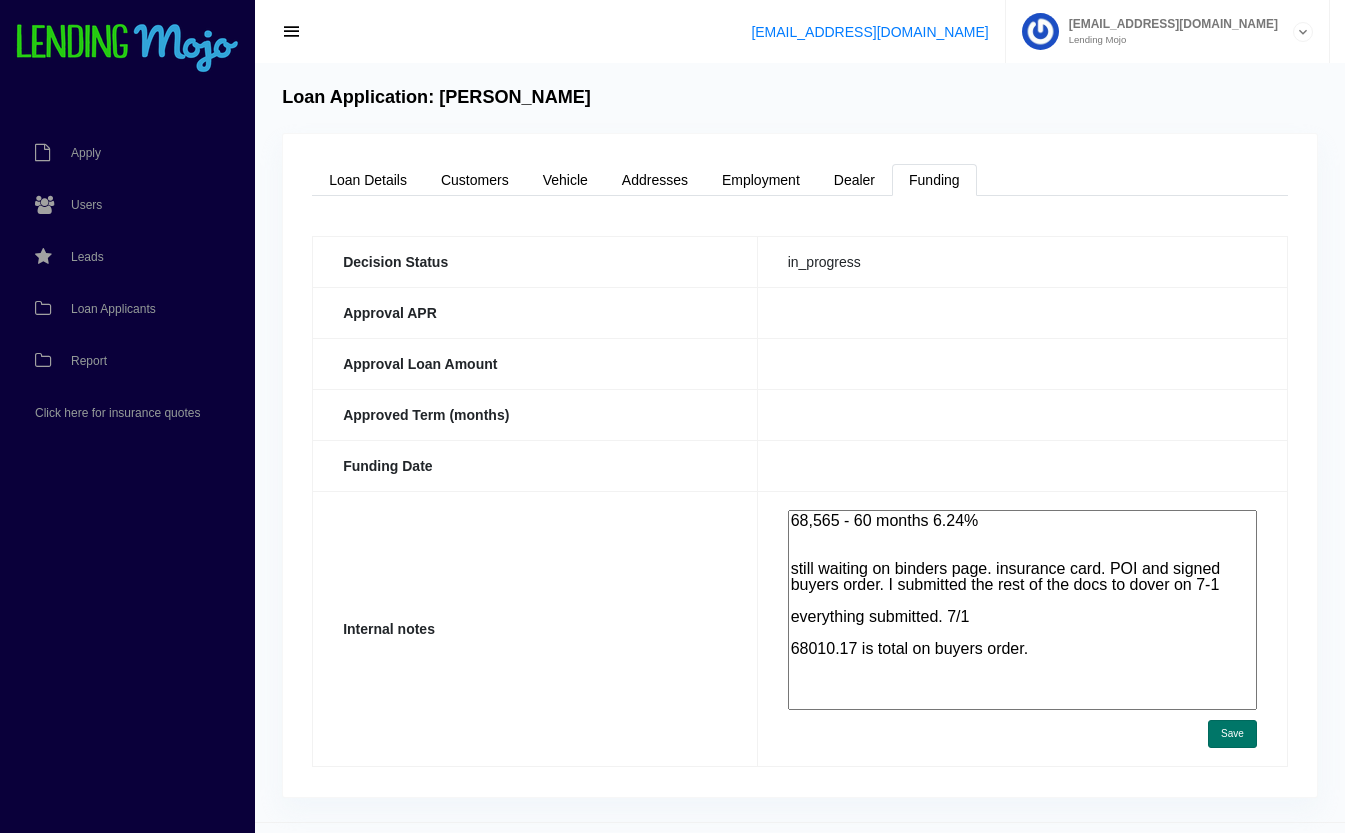 type on "68,565 - 60 months 6.24%
still waiting on binders page. insurance card. POI and signed buyers order. I submitted the rest of the docs to dover on 7-1
everything submitted. 7/1
68010.17 is total on buyers order." 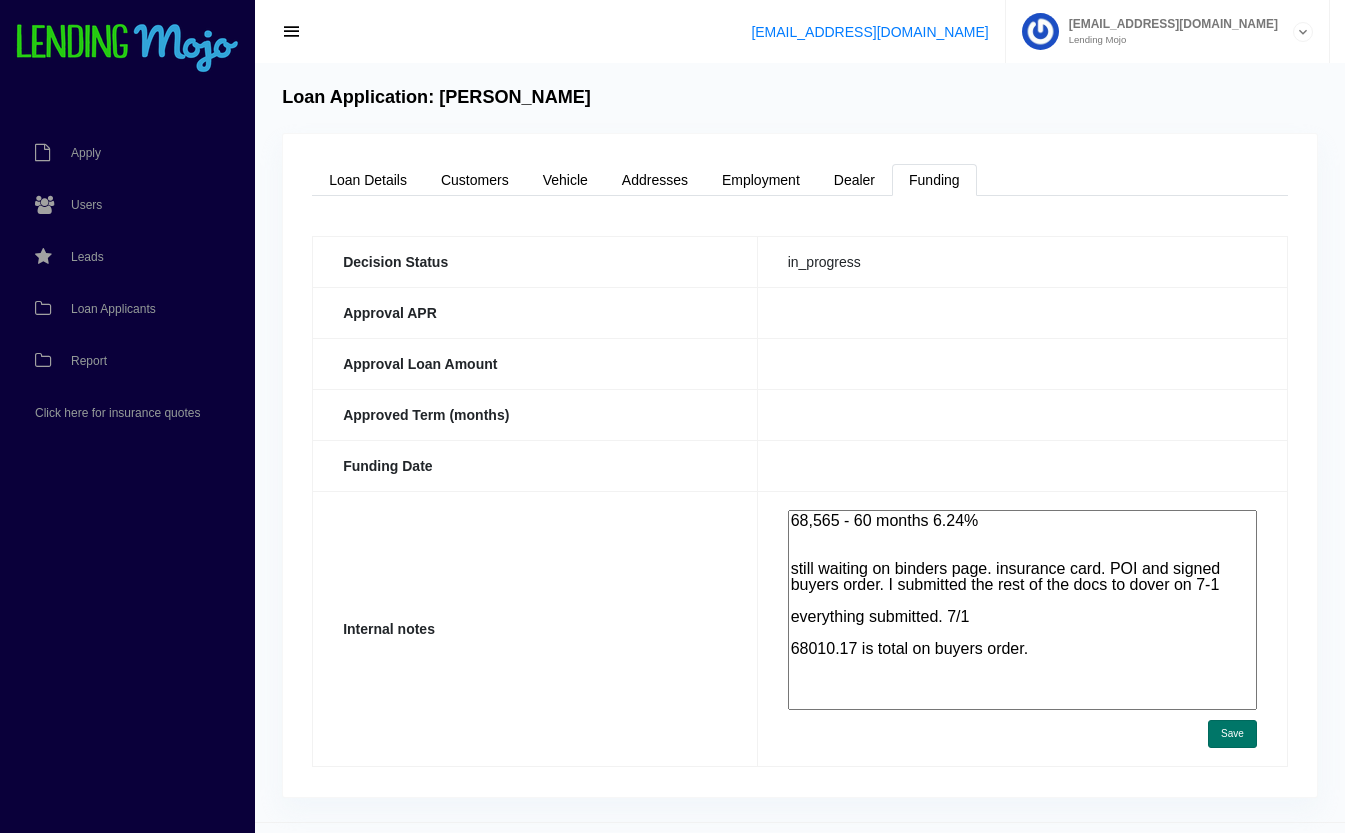 click on "Save" at bounding box center [1232, 734] 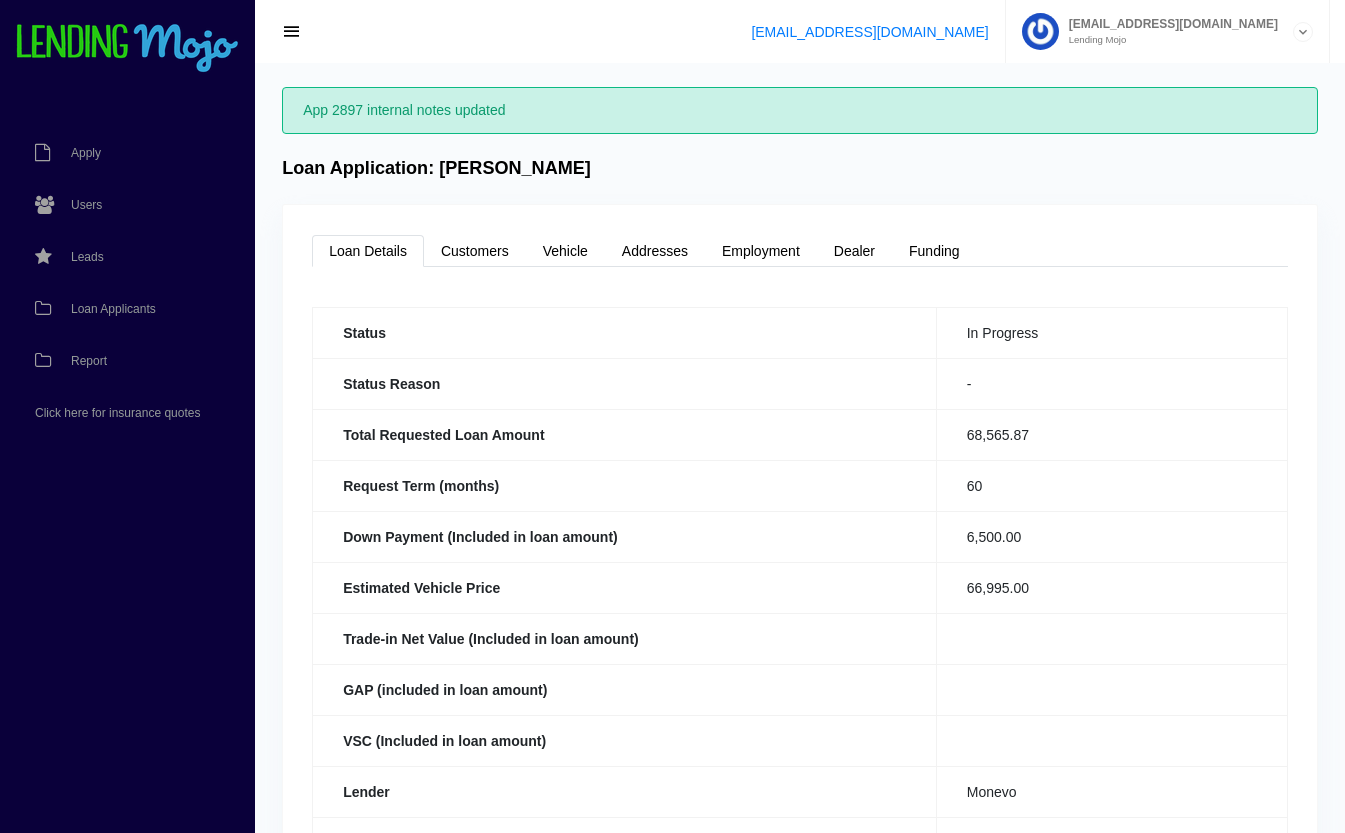 scroll, scrollTop: 0, scrollLeft: 0, axis: both 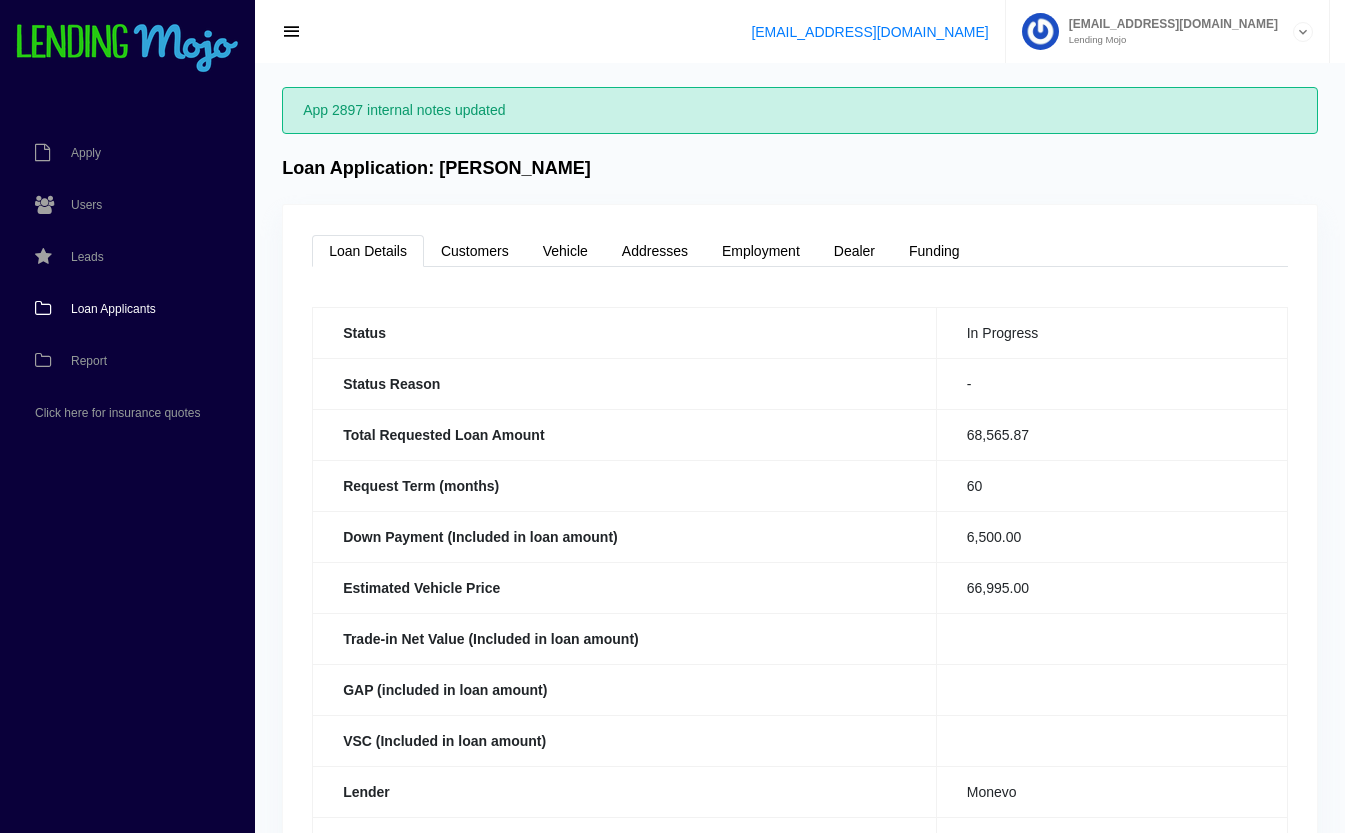 click on "Loan Applicants" at bounding box center [113, 309] 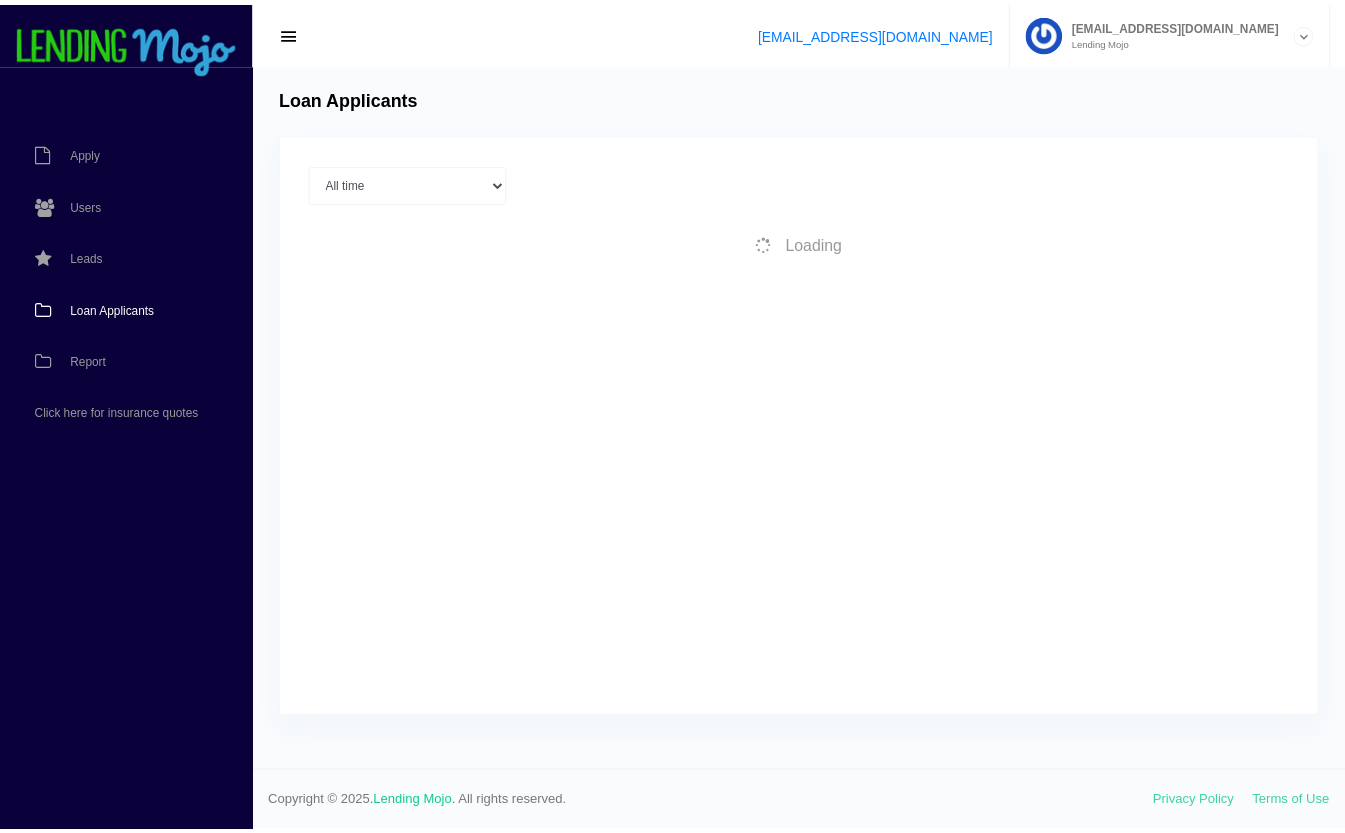 scroll, scrollTop: 0, scrollLeft: 0, axis: both 